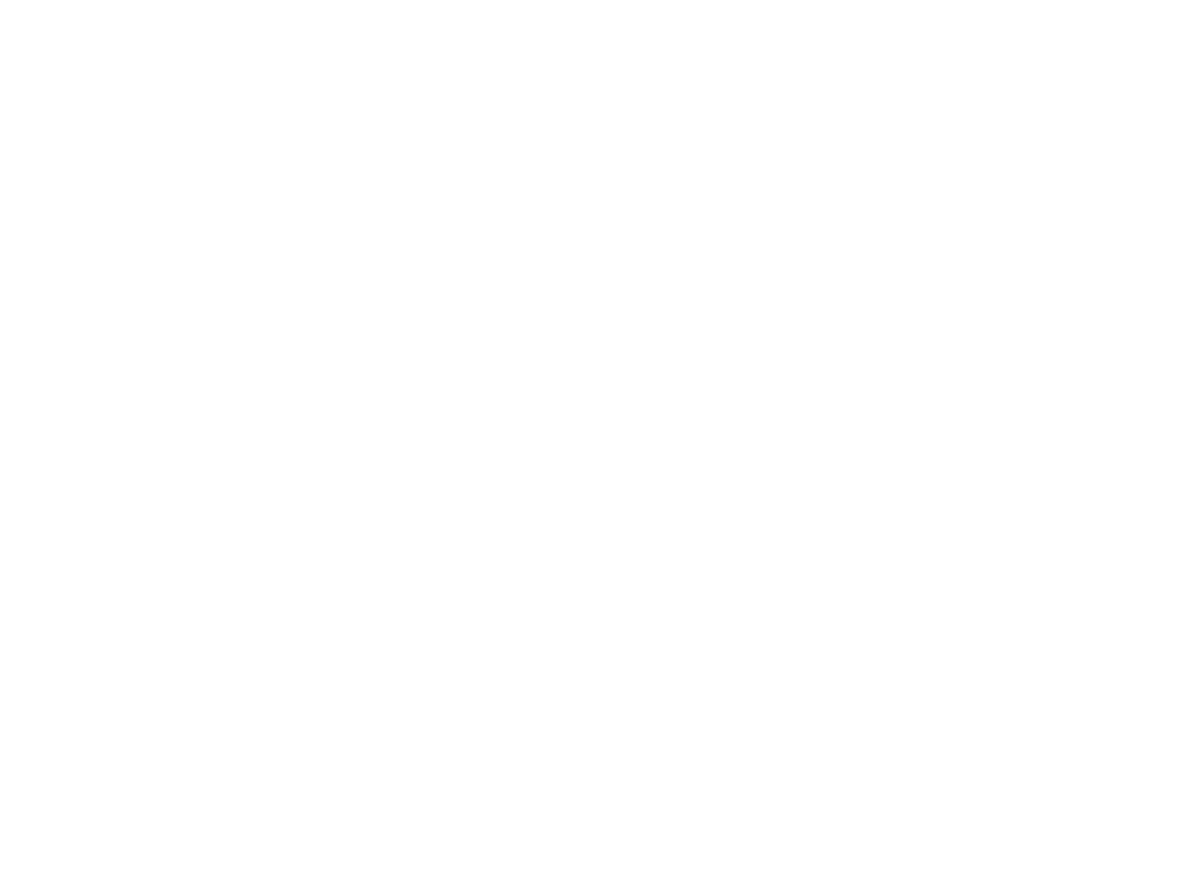 scroll, scrollTop: 0, scrollLeft: 0, axis: both 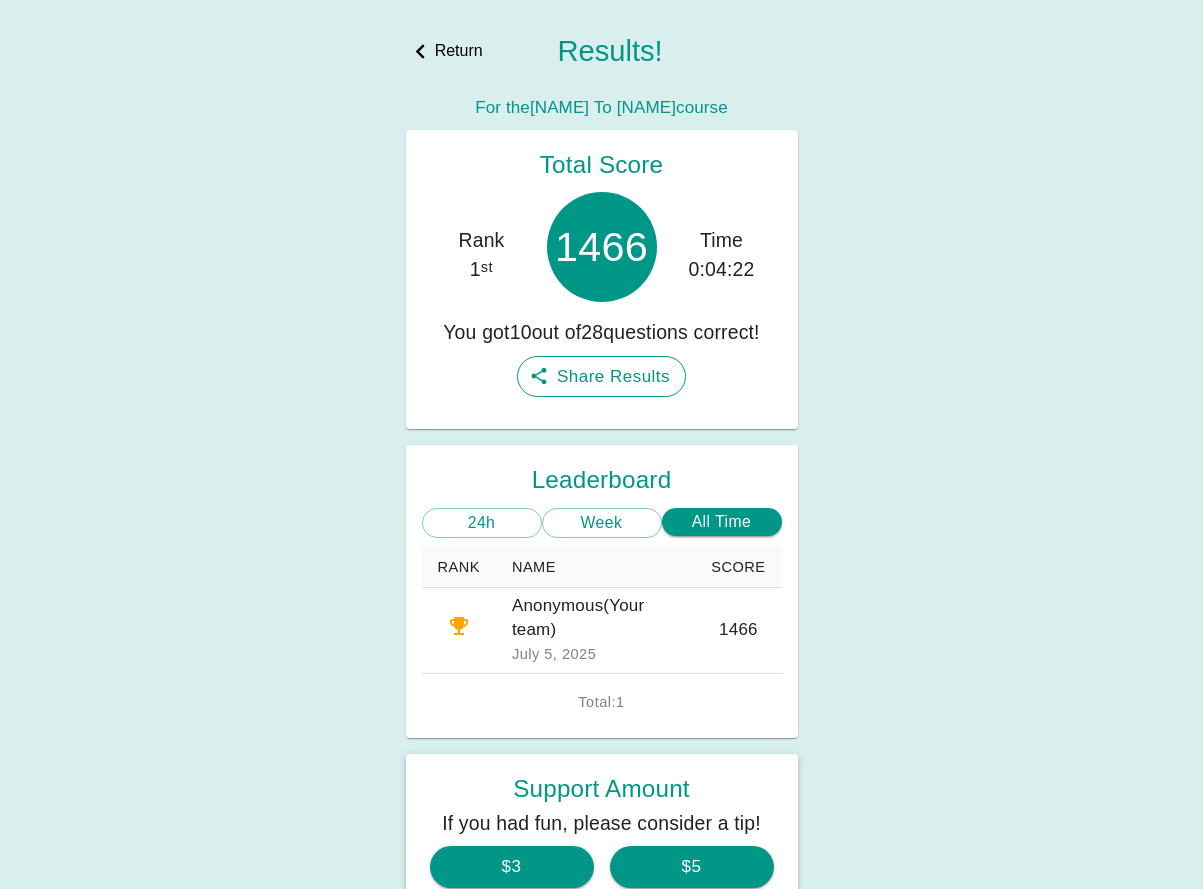 click on "Share Results" at bounding box center (601, 377) 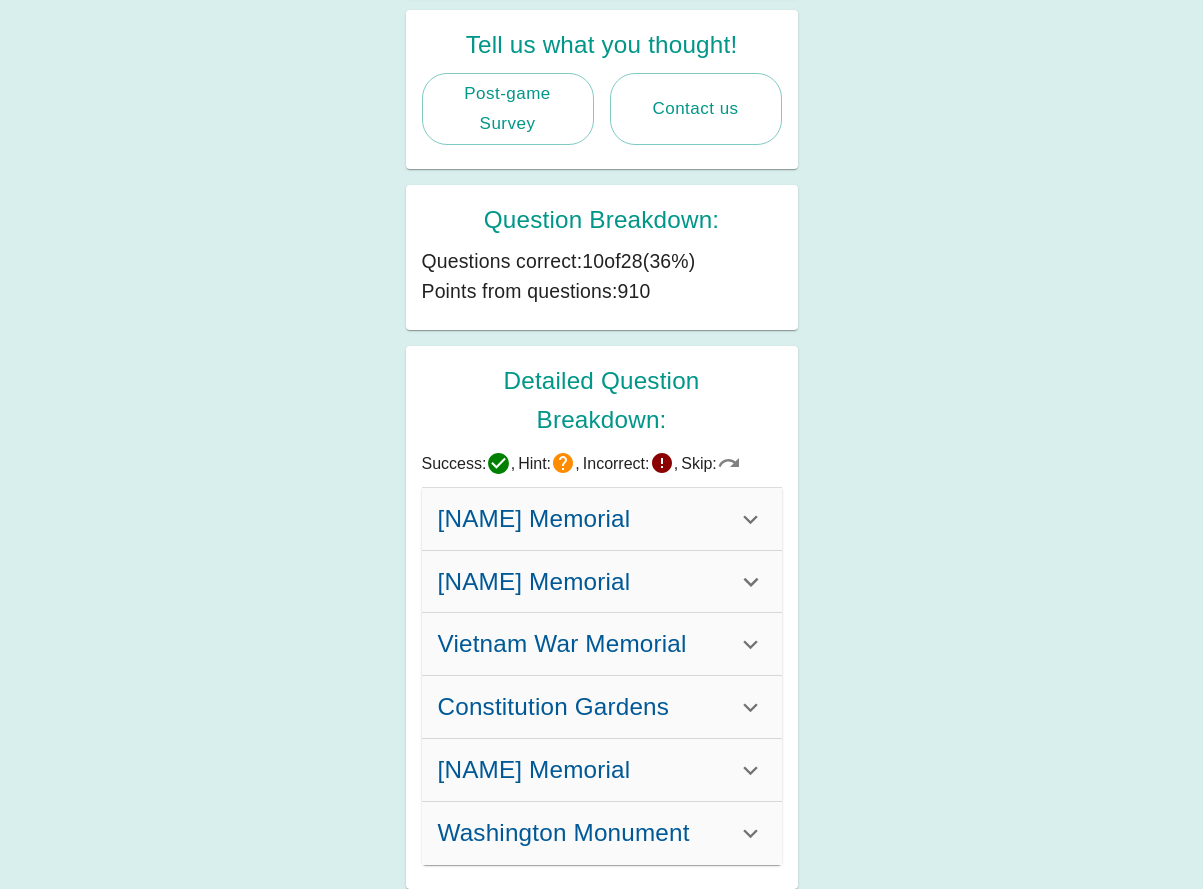 scroll, scrollTop: 0, scrollLeft: 0, axis: both 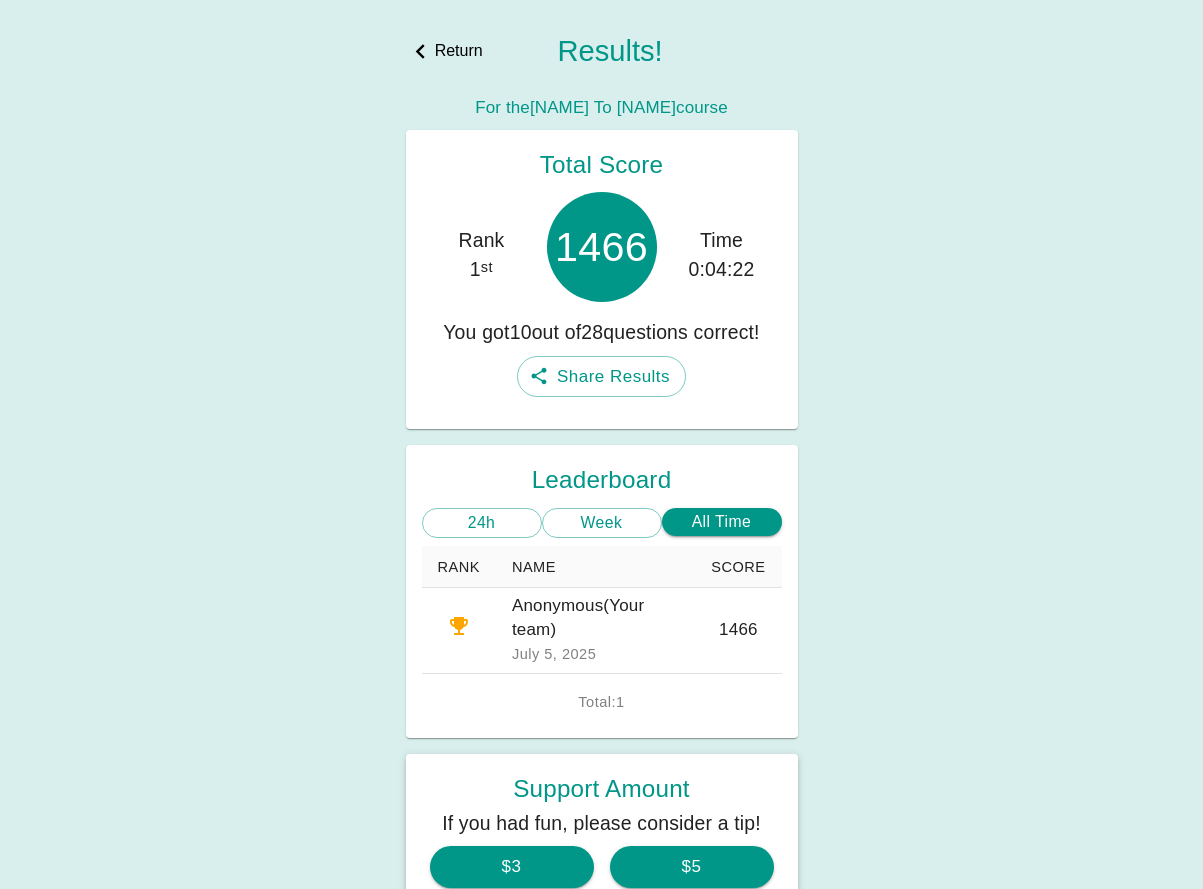 click on "Return" at bounding box center (444, 51) 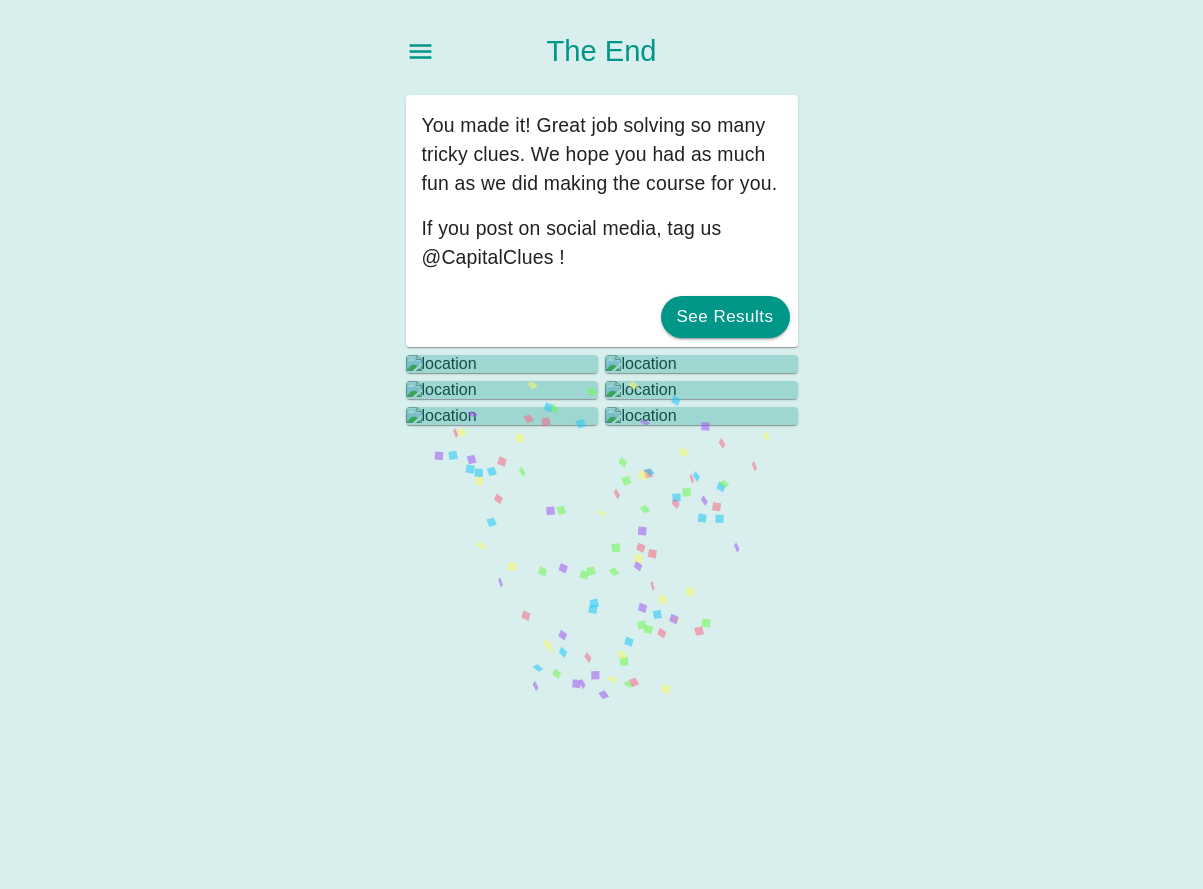 click at bounding box center [420, 51] 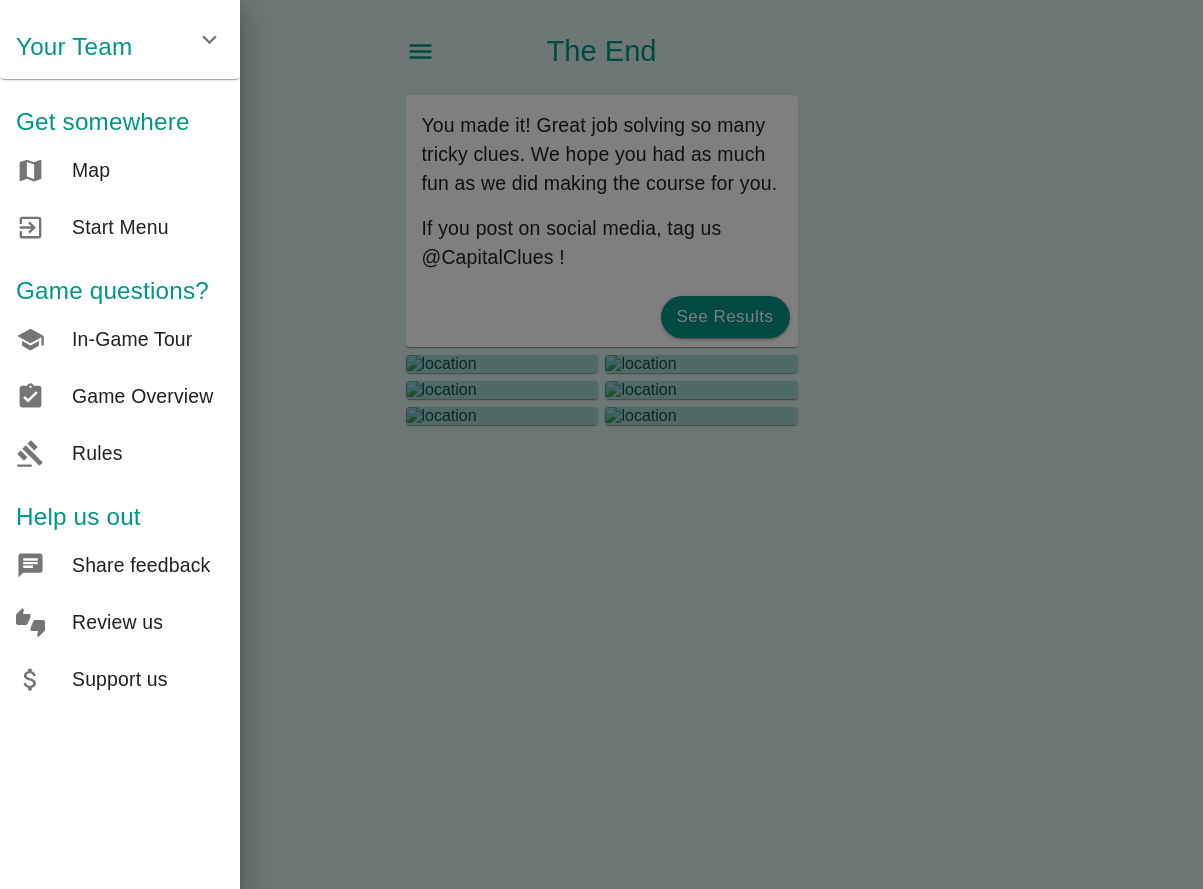 click on "Share feedback" at bounding box center (148, 170) 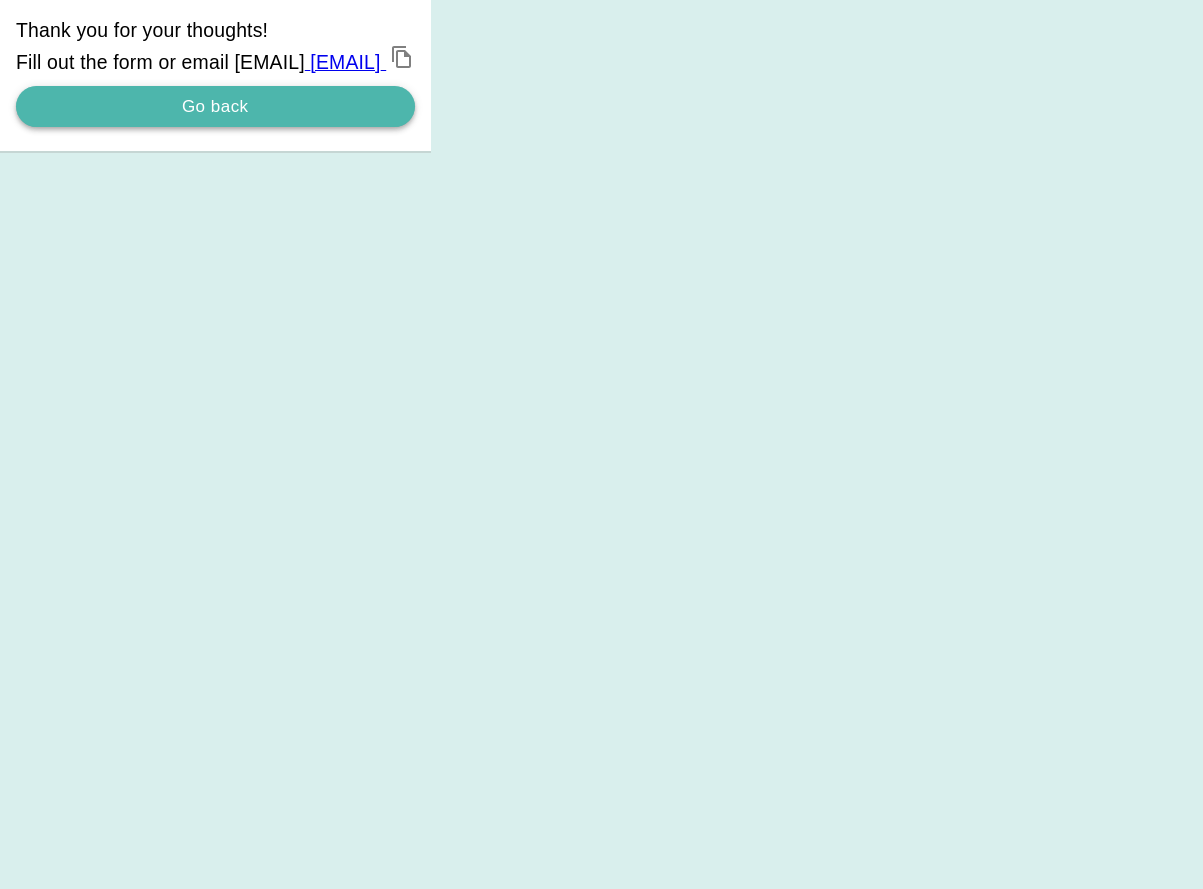 click on "Go back" at bounding box center (215, 107) 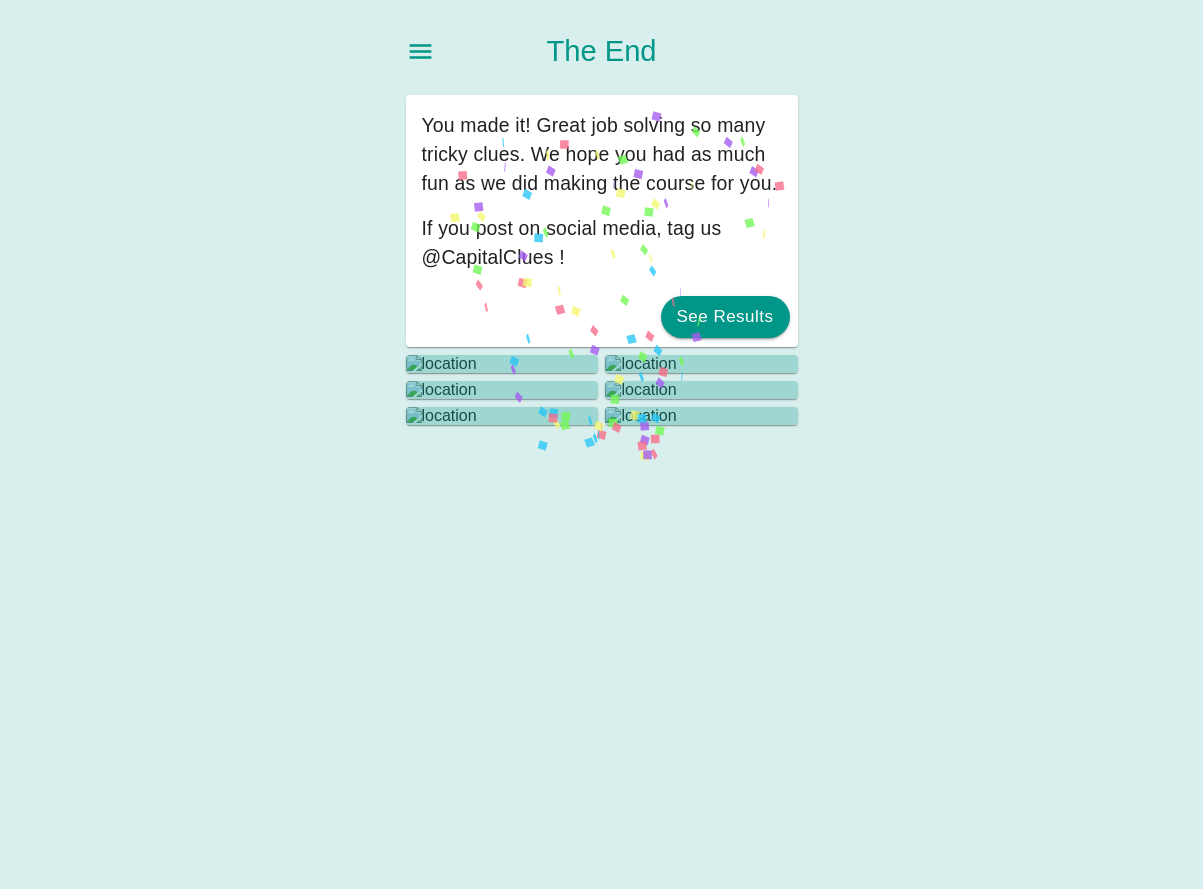 click at bounding box center (420, 51) 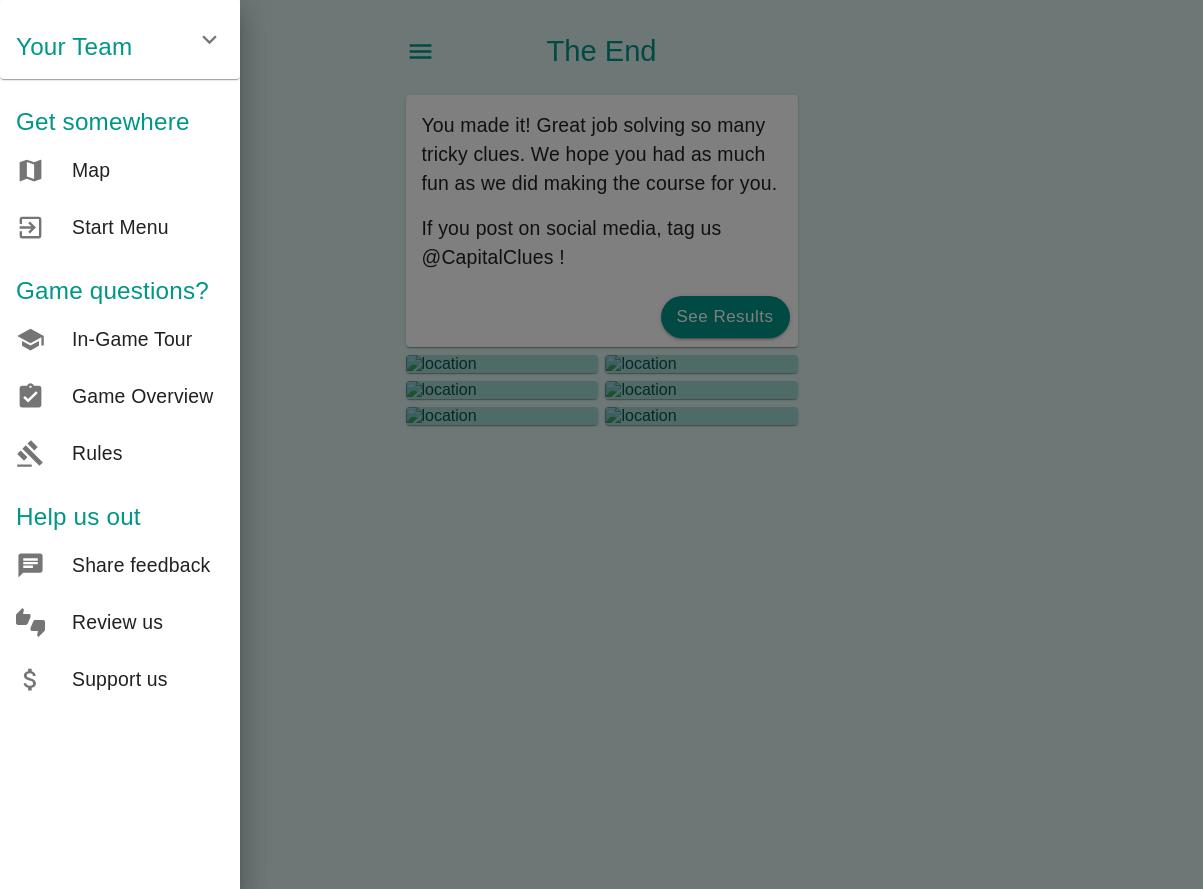 click on "Review us" at bounding box center [148, 170] 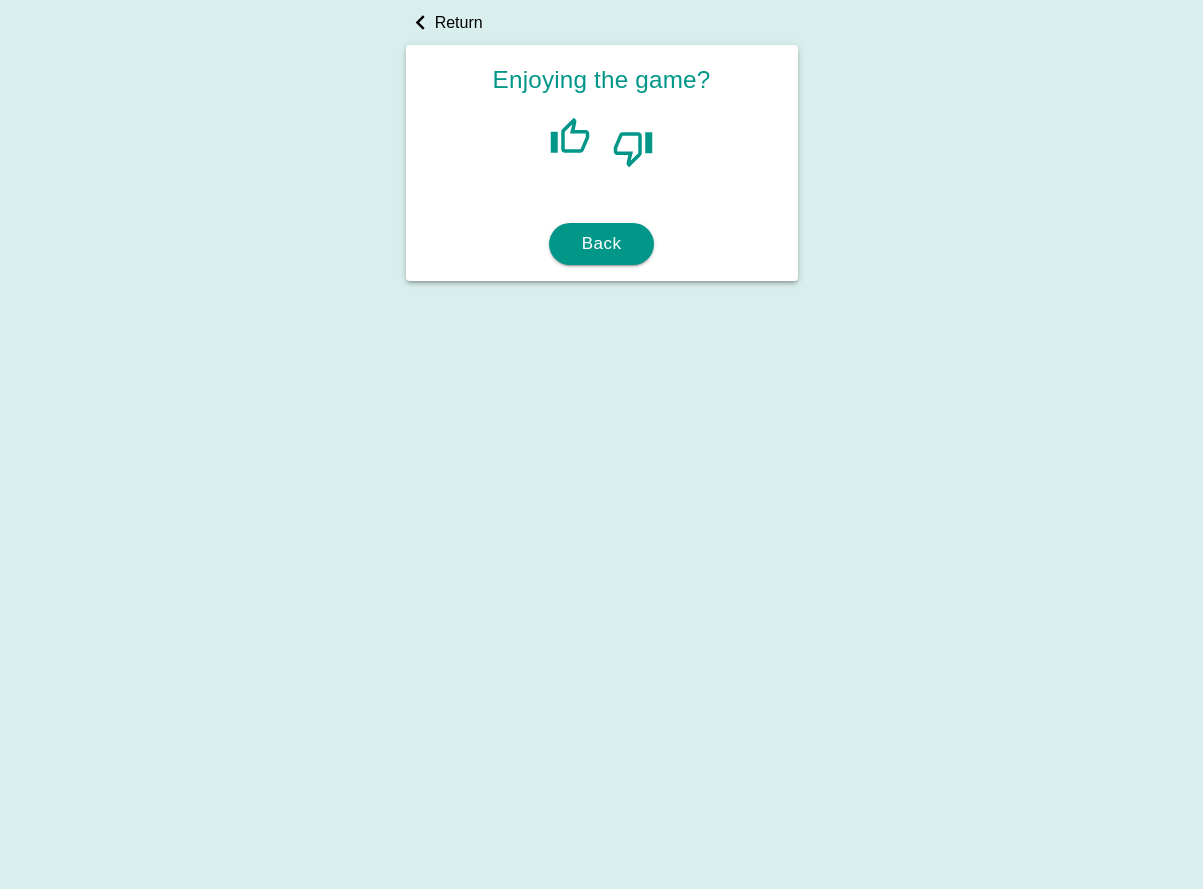 click at bounding box center (570, 137) 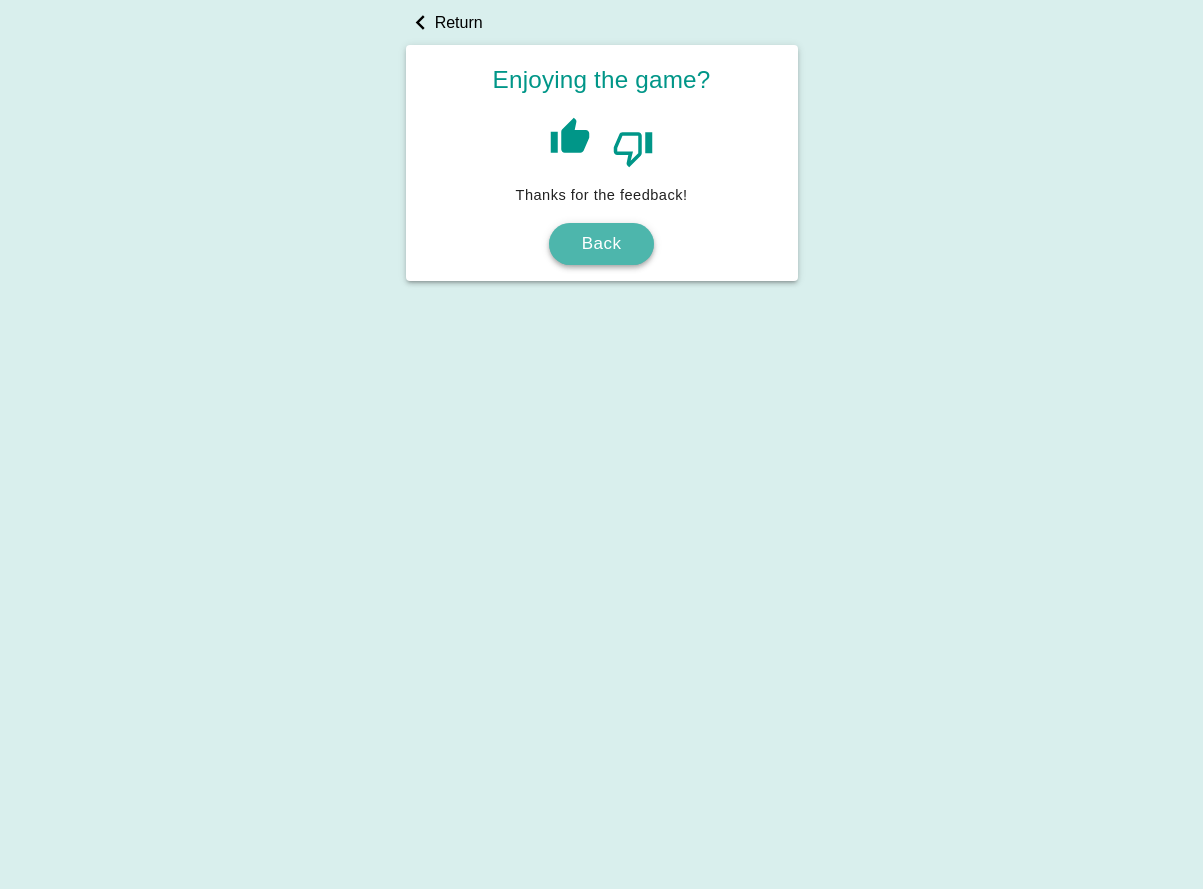 click on "Back" at bounding box center (601, 244) 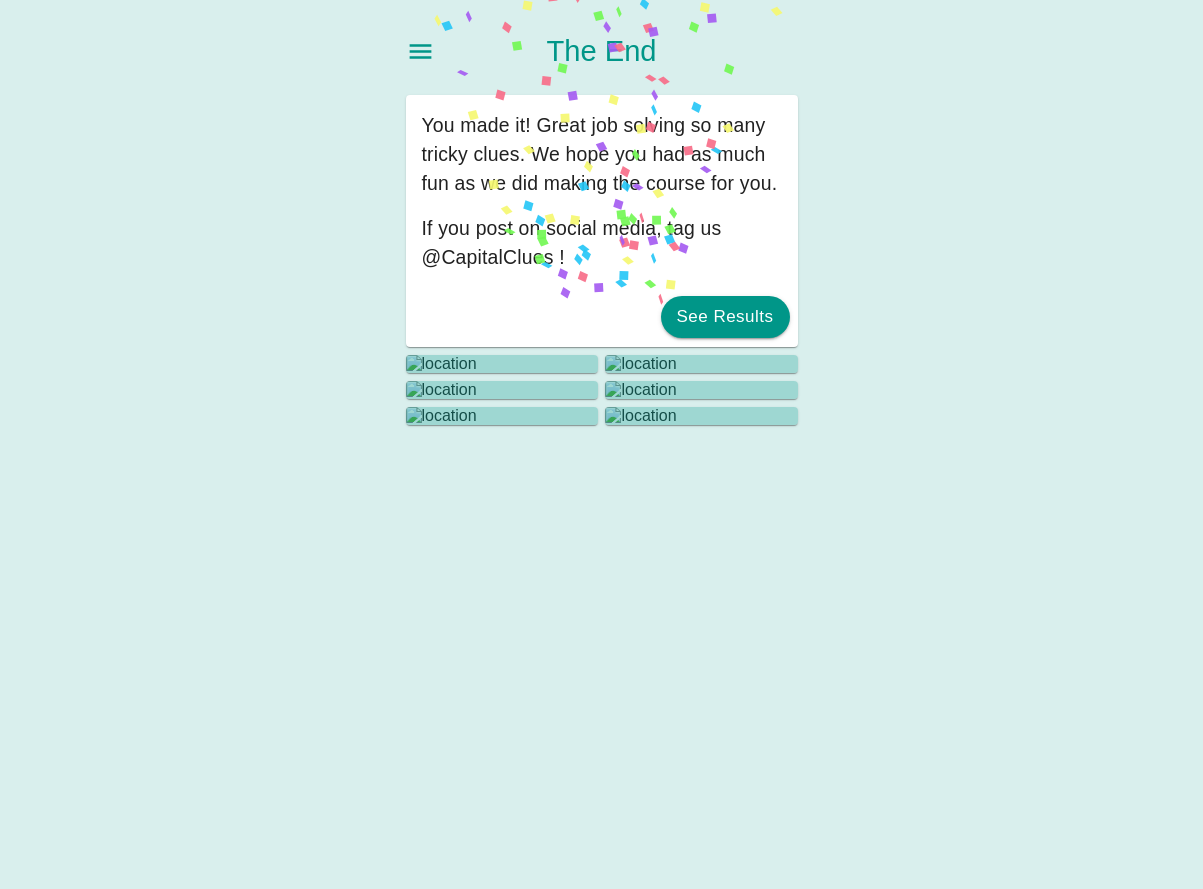 click on "The End   You made it! Great job solving so many tricky clues. We hope you had as much fun as we did making the course for you. If you post on social media, tag us @CapitalClues ! See Results" at bounding box center [602, 445] 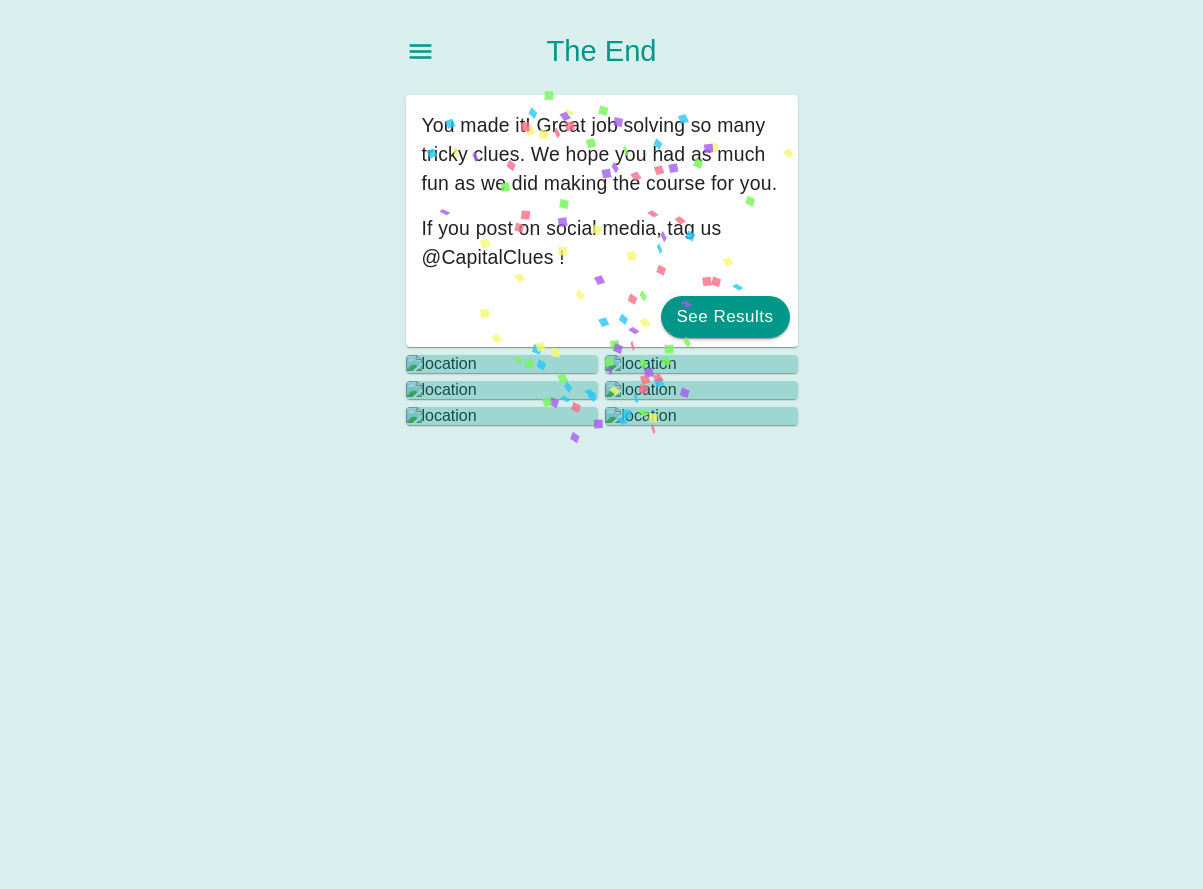 click at bounding box center [420, 51] 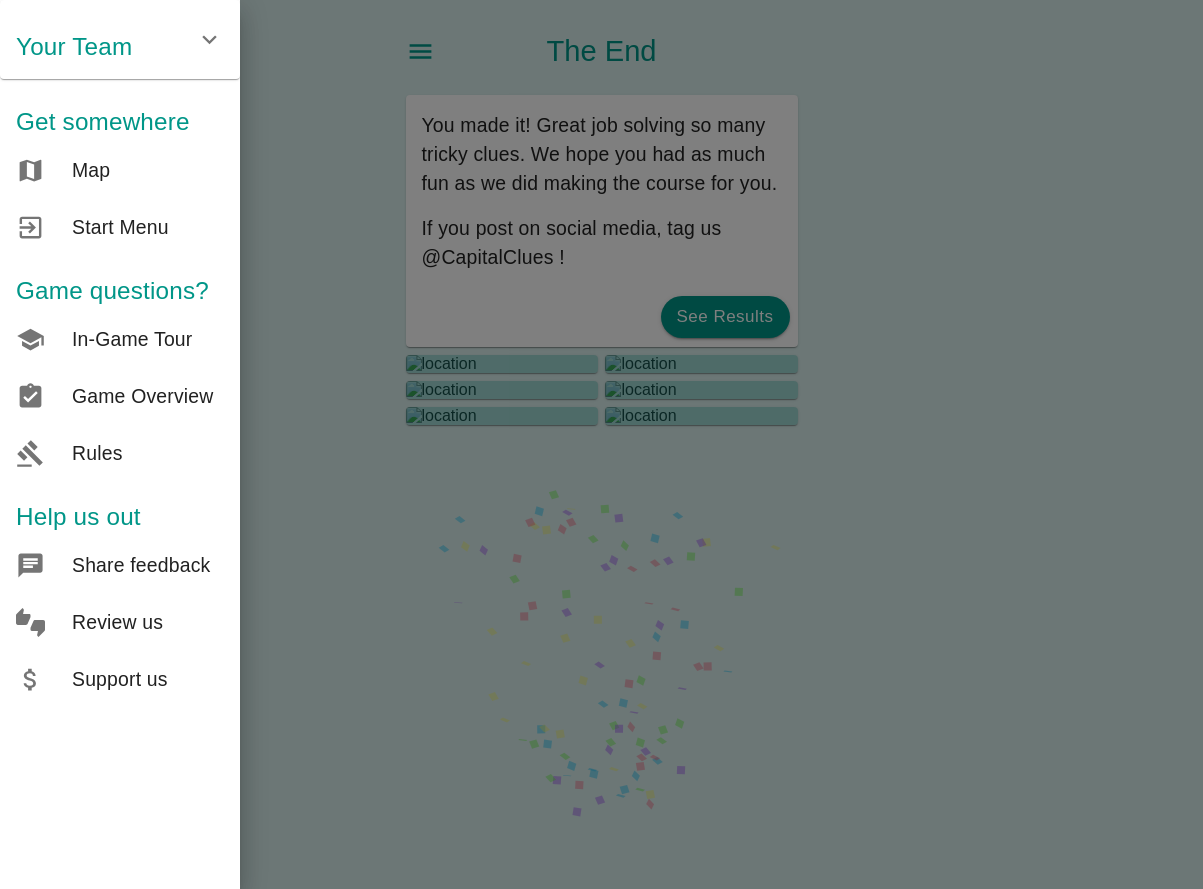 click on "Support us" at bounding box center [148, 170] 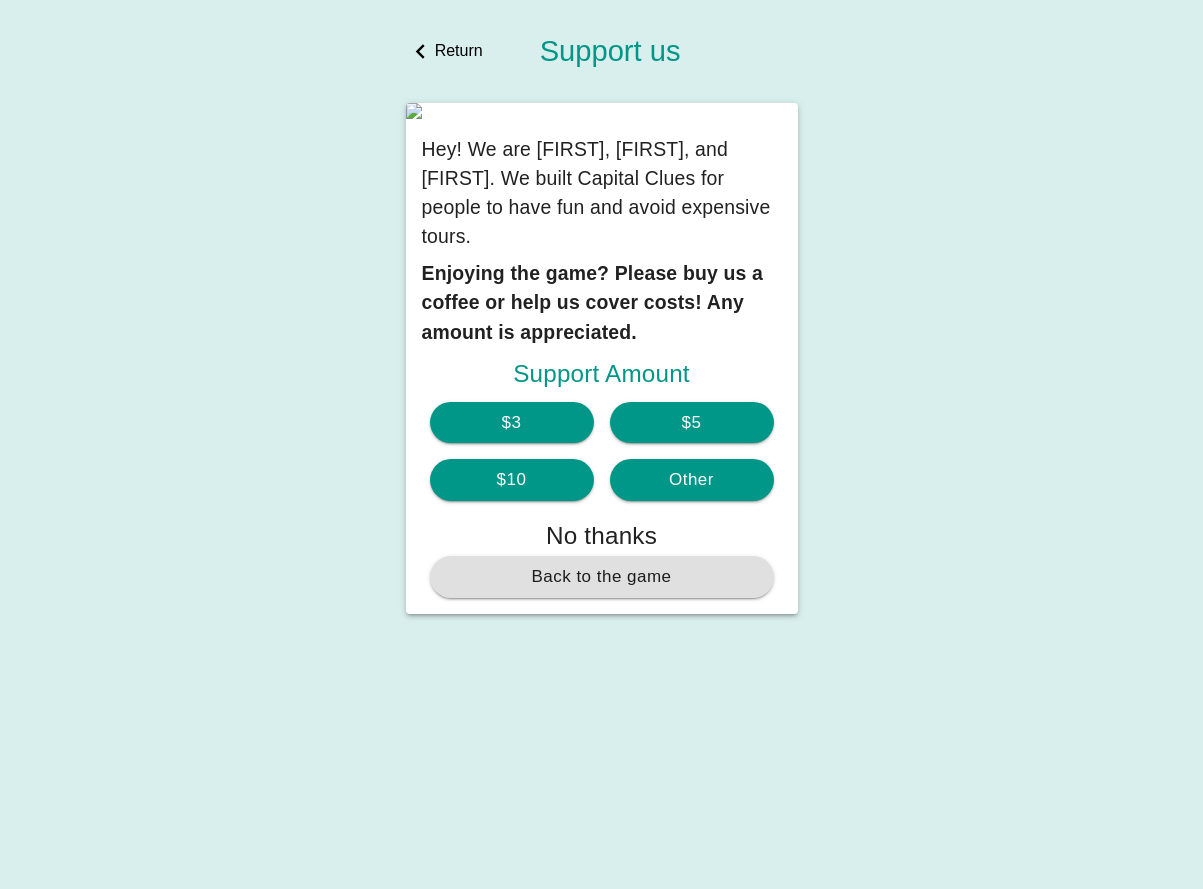 click at bounding box center (420, 51) 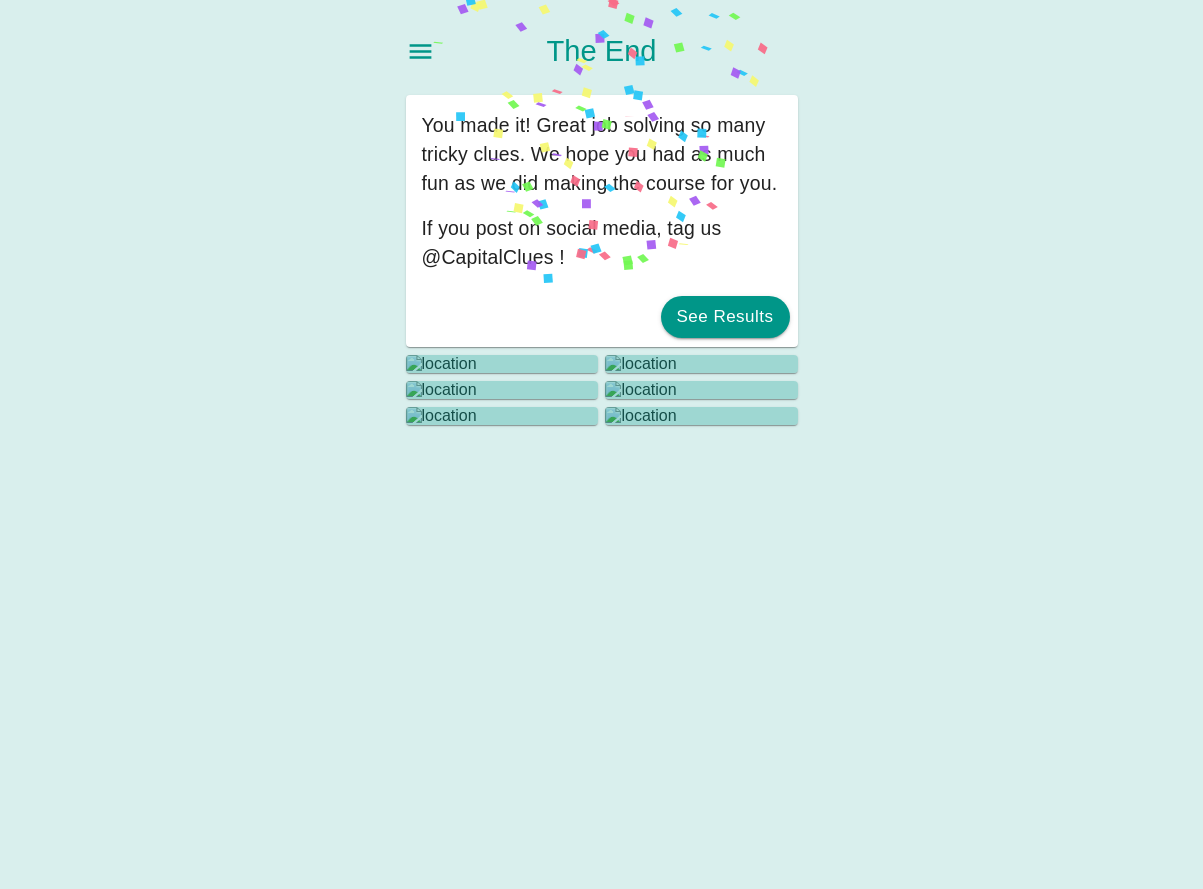 click at bounding box center (420, 51) 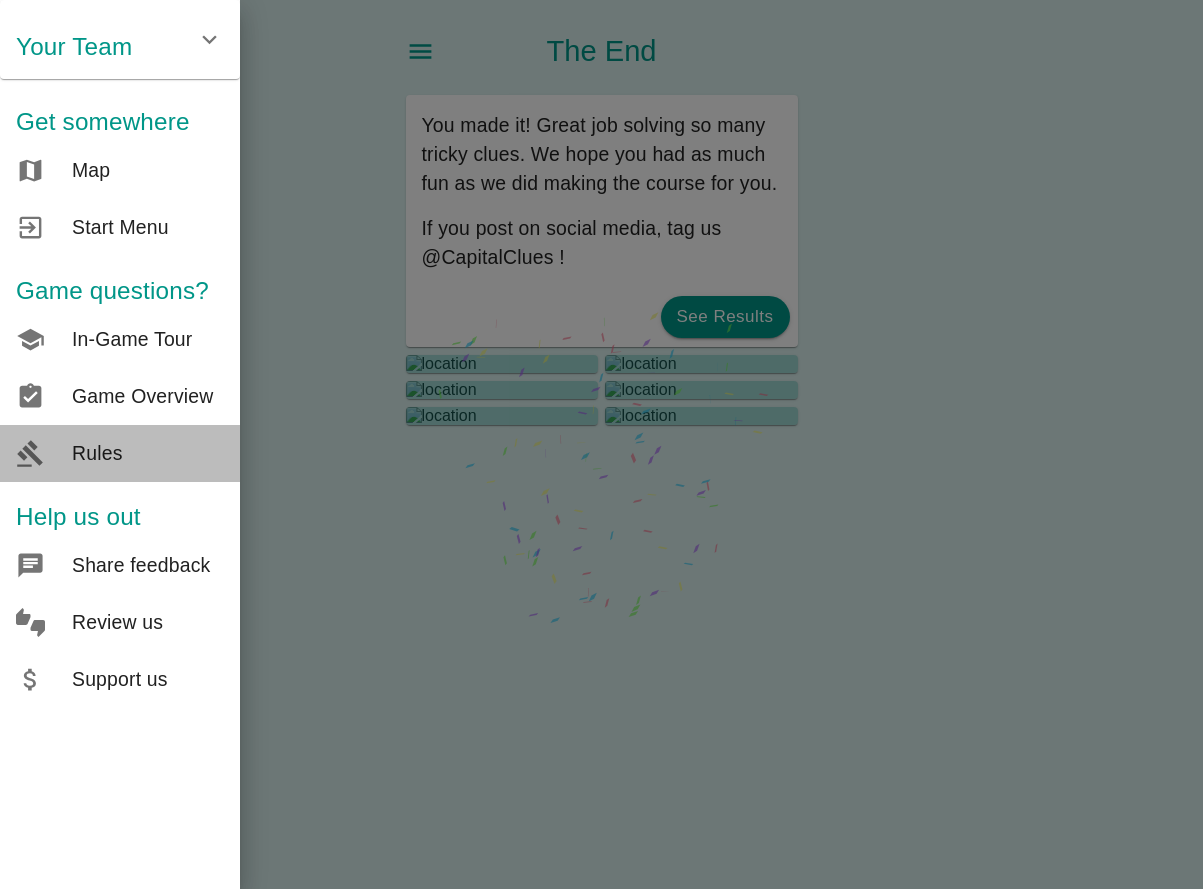 click on "Rules" at bounding box center (120, 453) 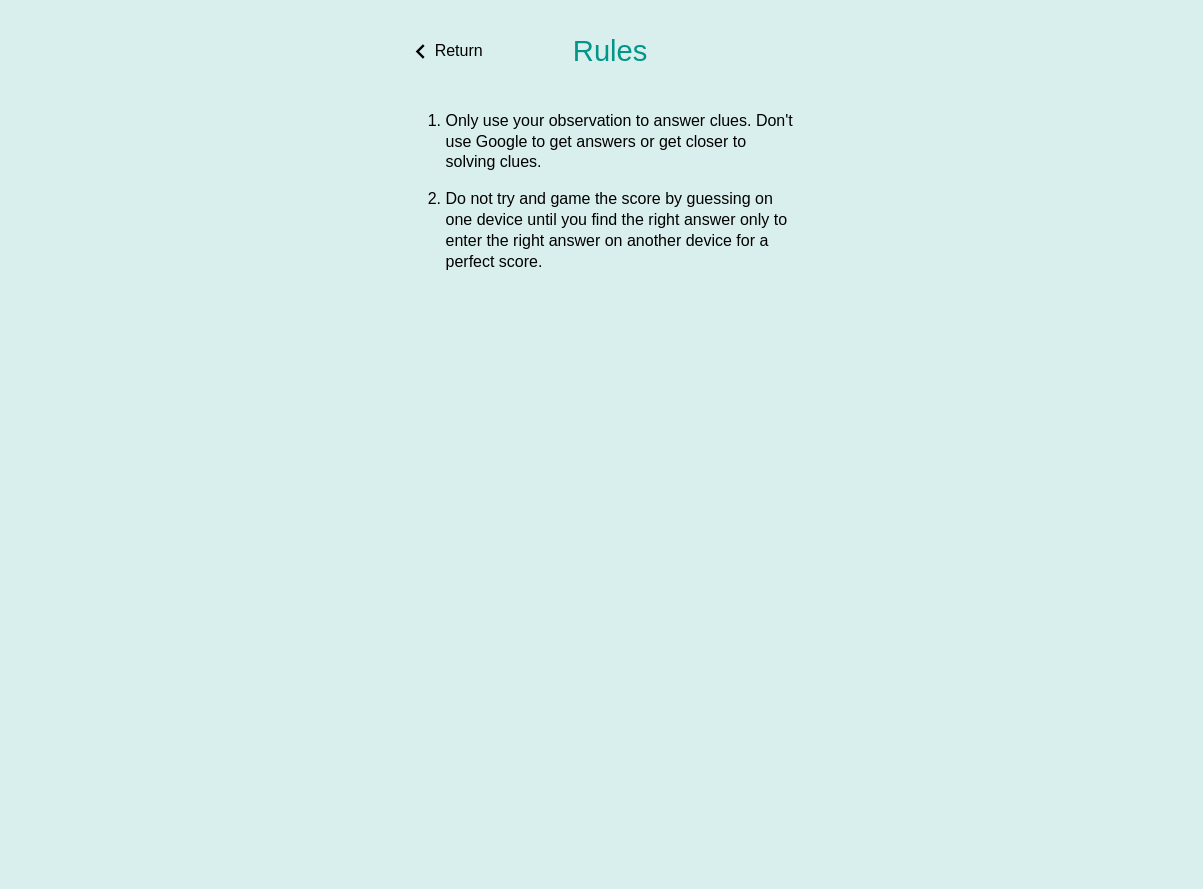 click on "Return" at bounding box center (444, 51) 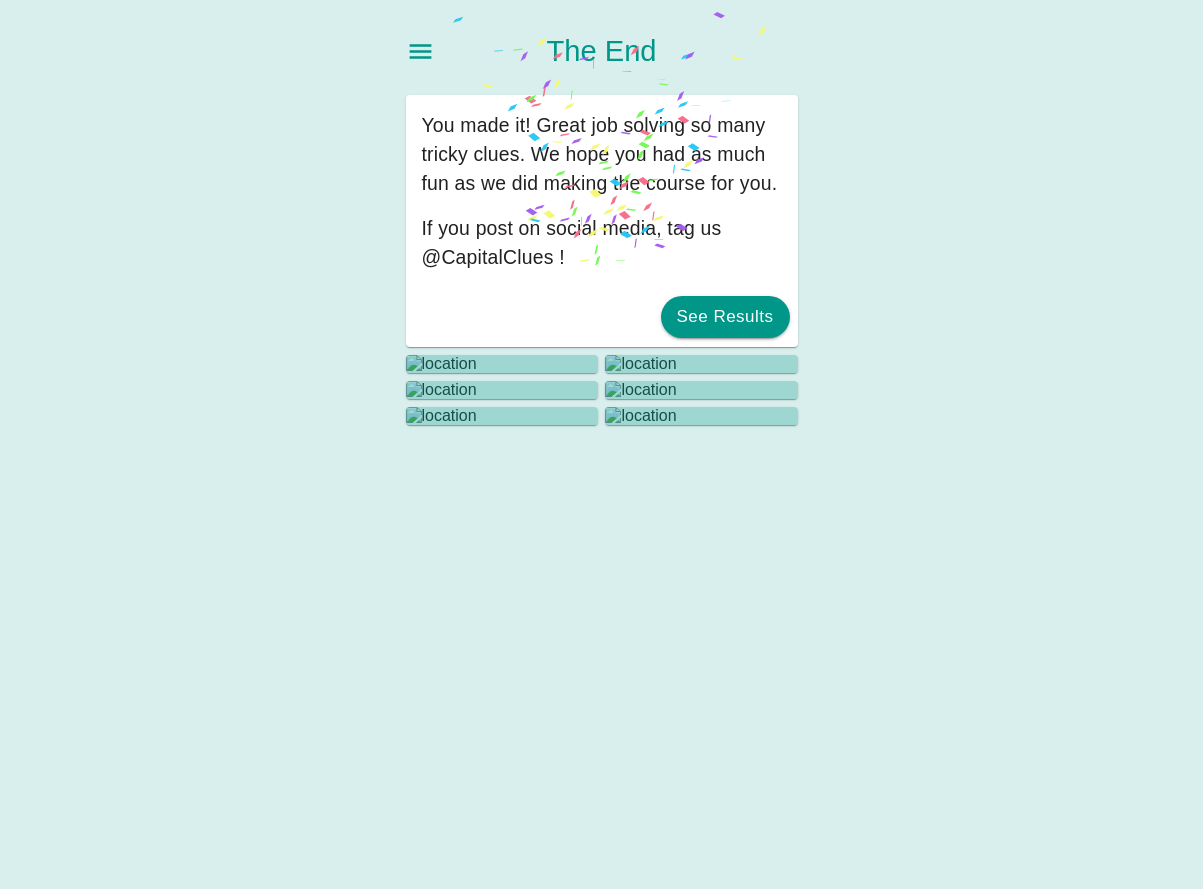 click at bounding box center [436, 51] 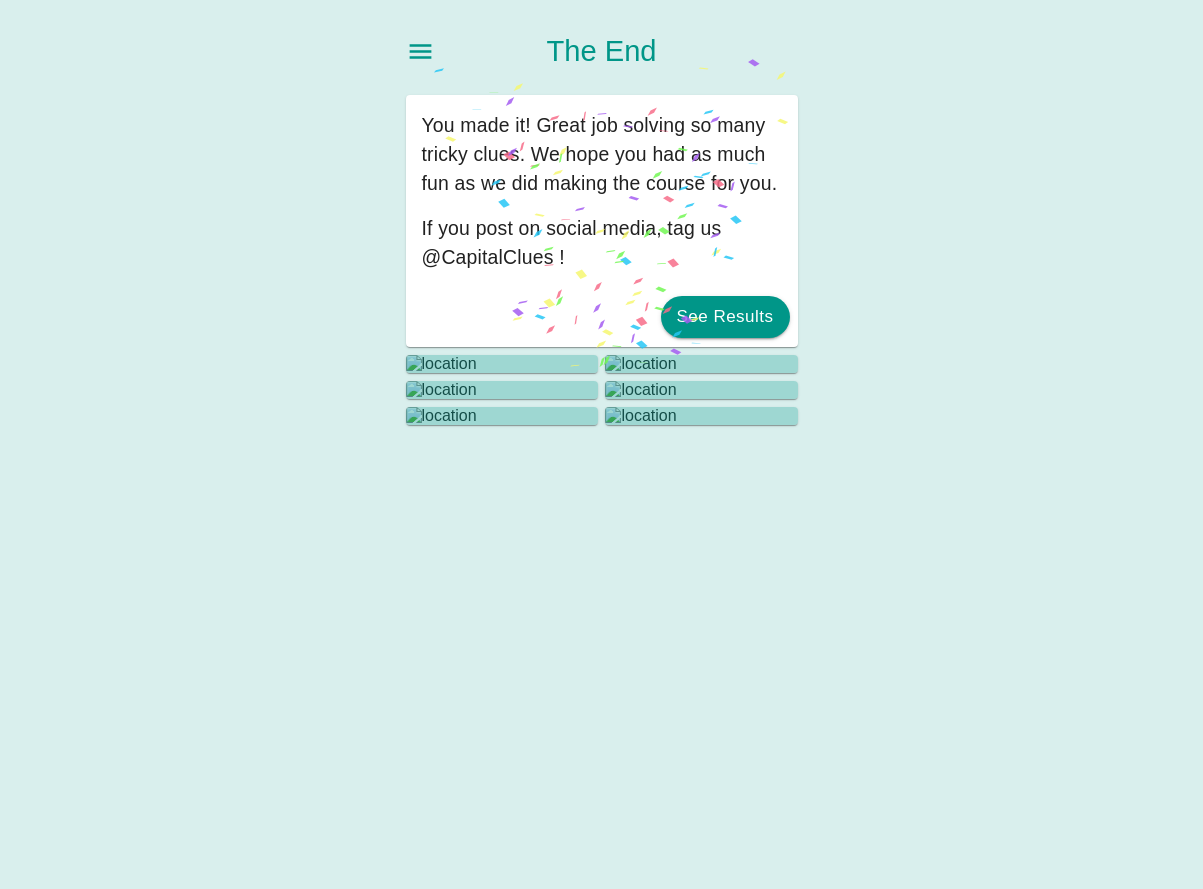 click at bounding box center (420, 51) 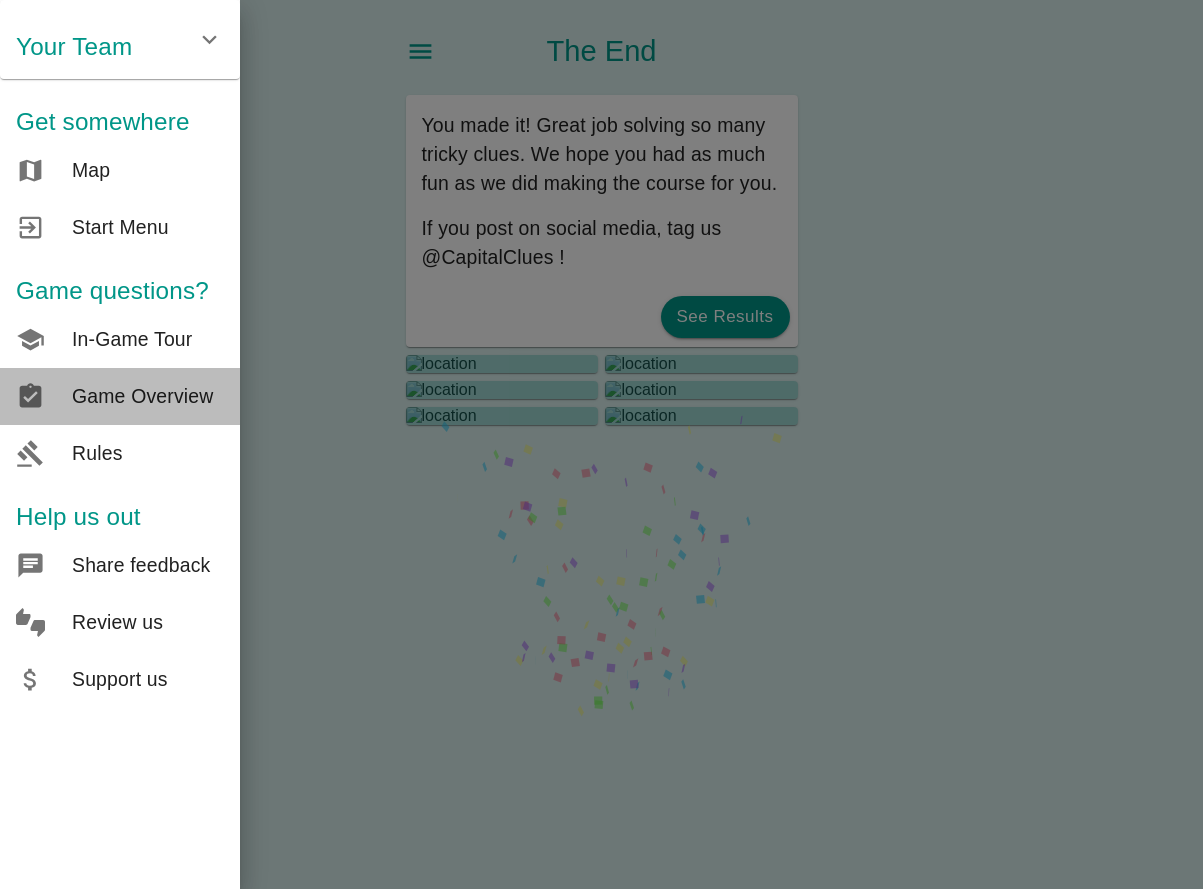 click on "Game Overview" at bounding box center [120, 396] 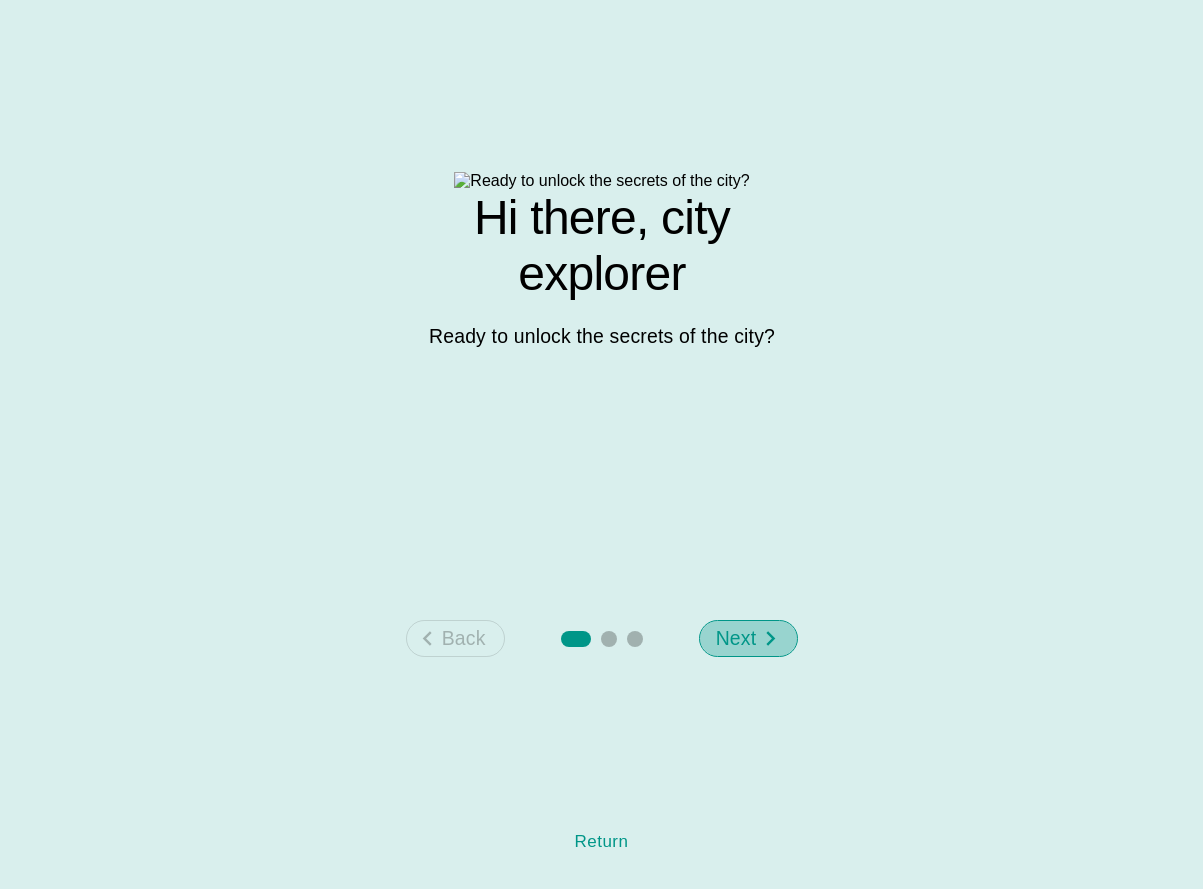 click on "Next" at bounding box center [736, 638] 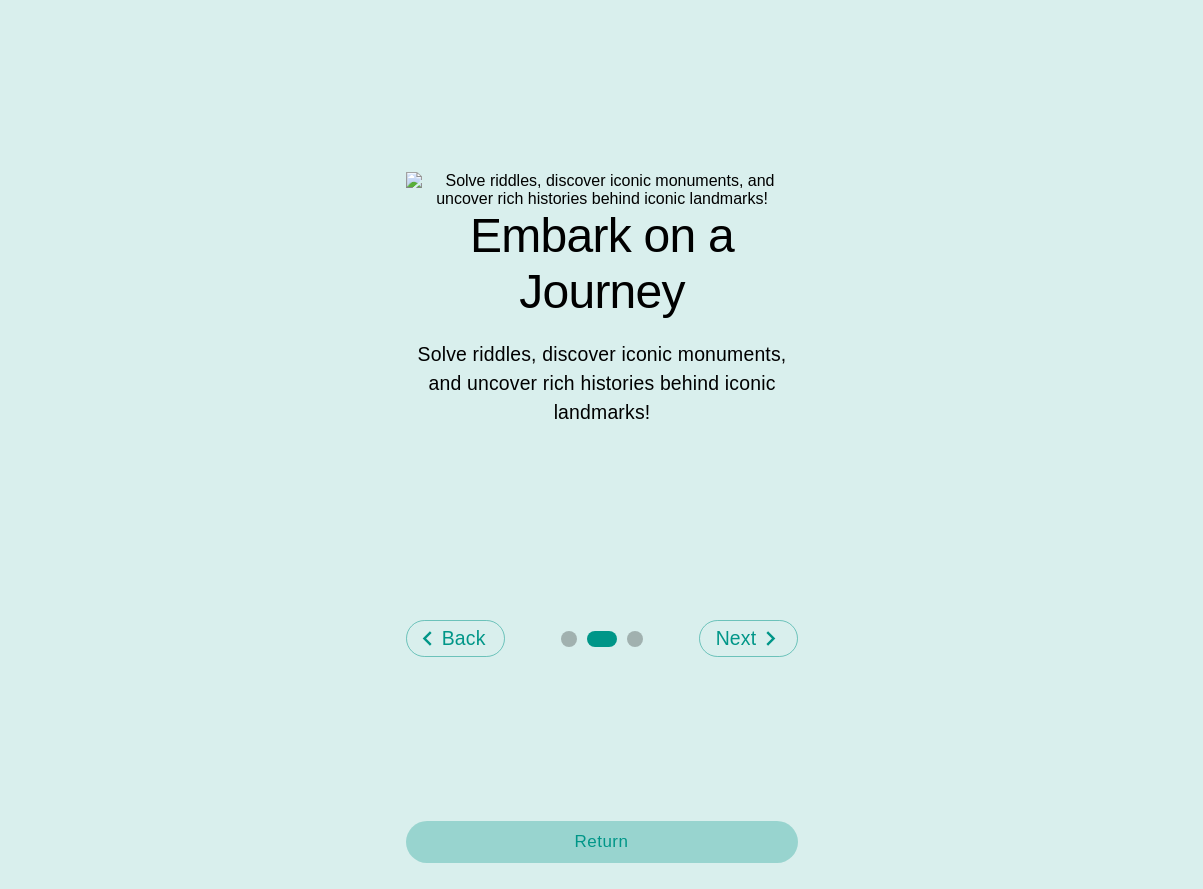 click on "Return" at bounding box center [602, 842] 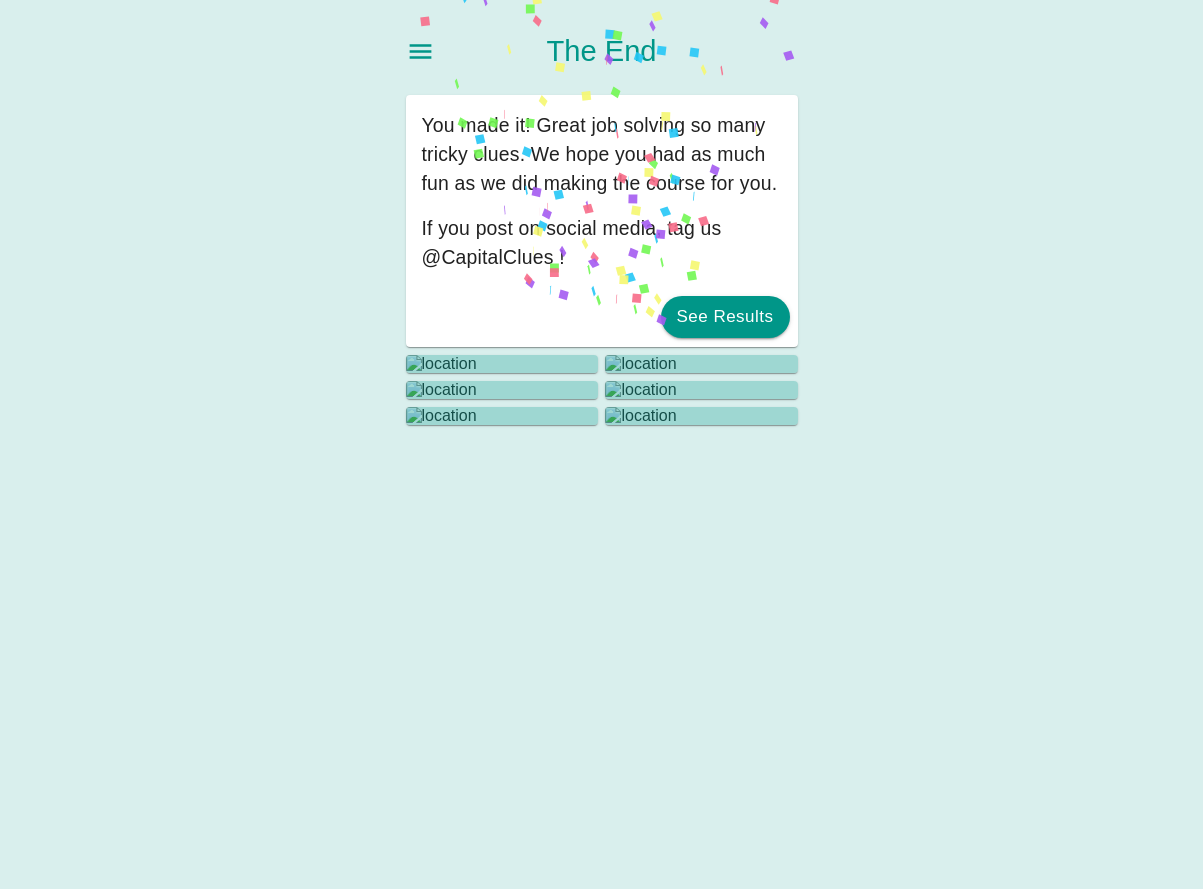 click at bounding box center (420, 51) 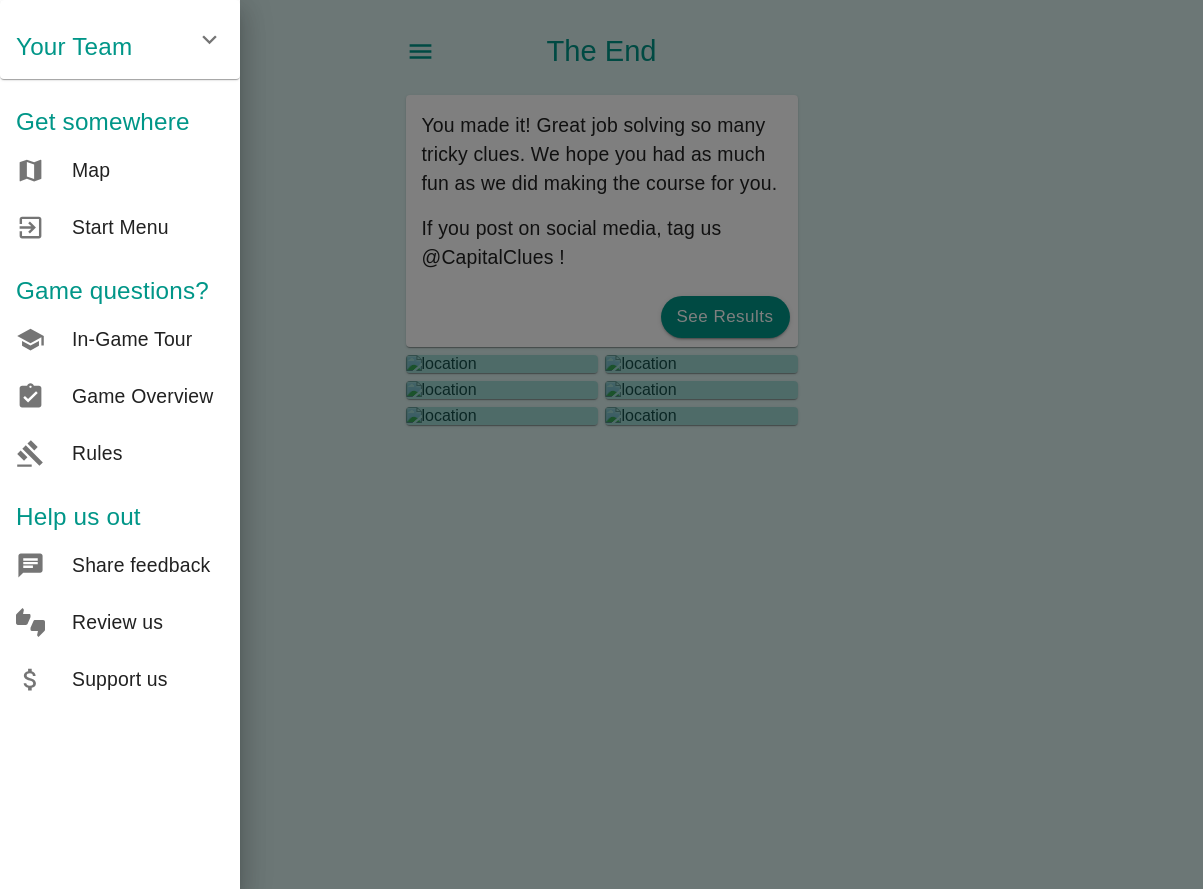 click at bounding box center (601, 444) 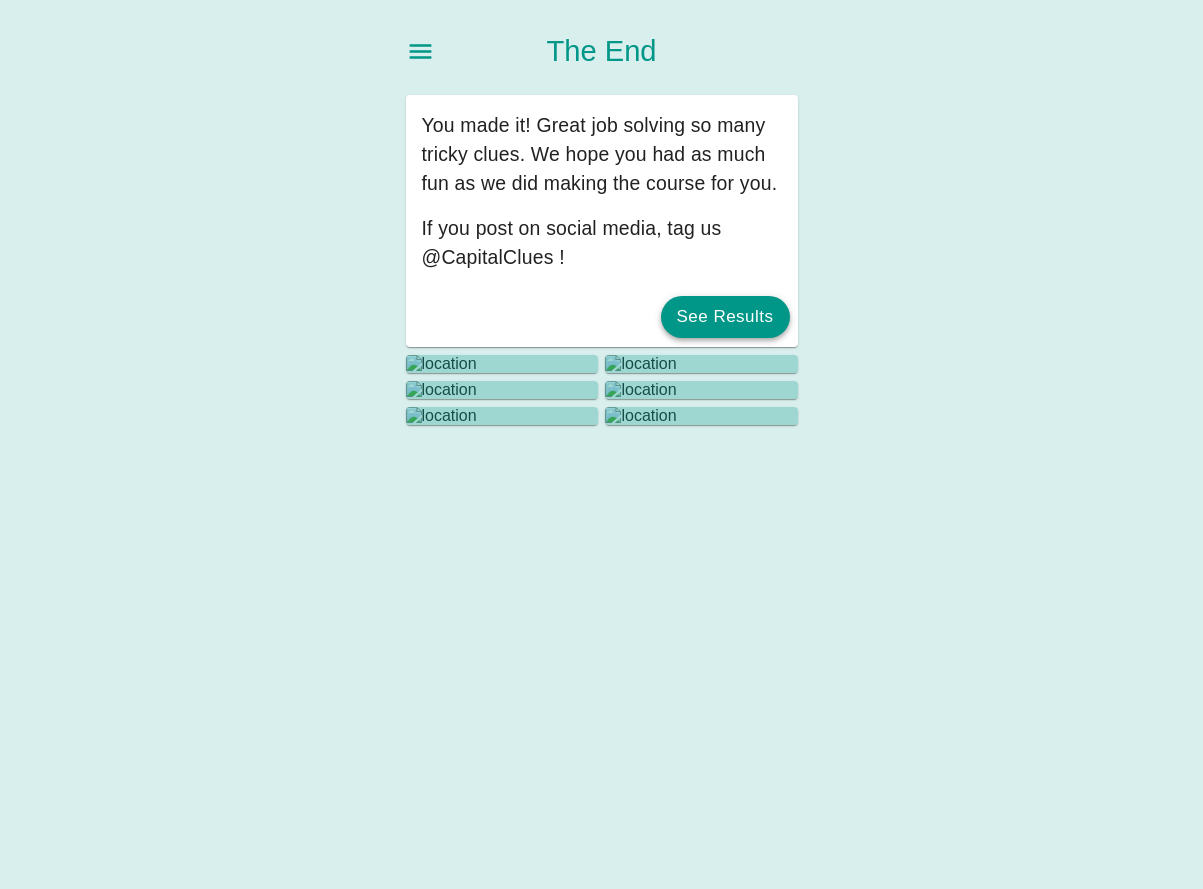 click on "See Results" at bounding box center [725, 317] 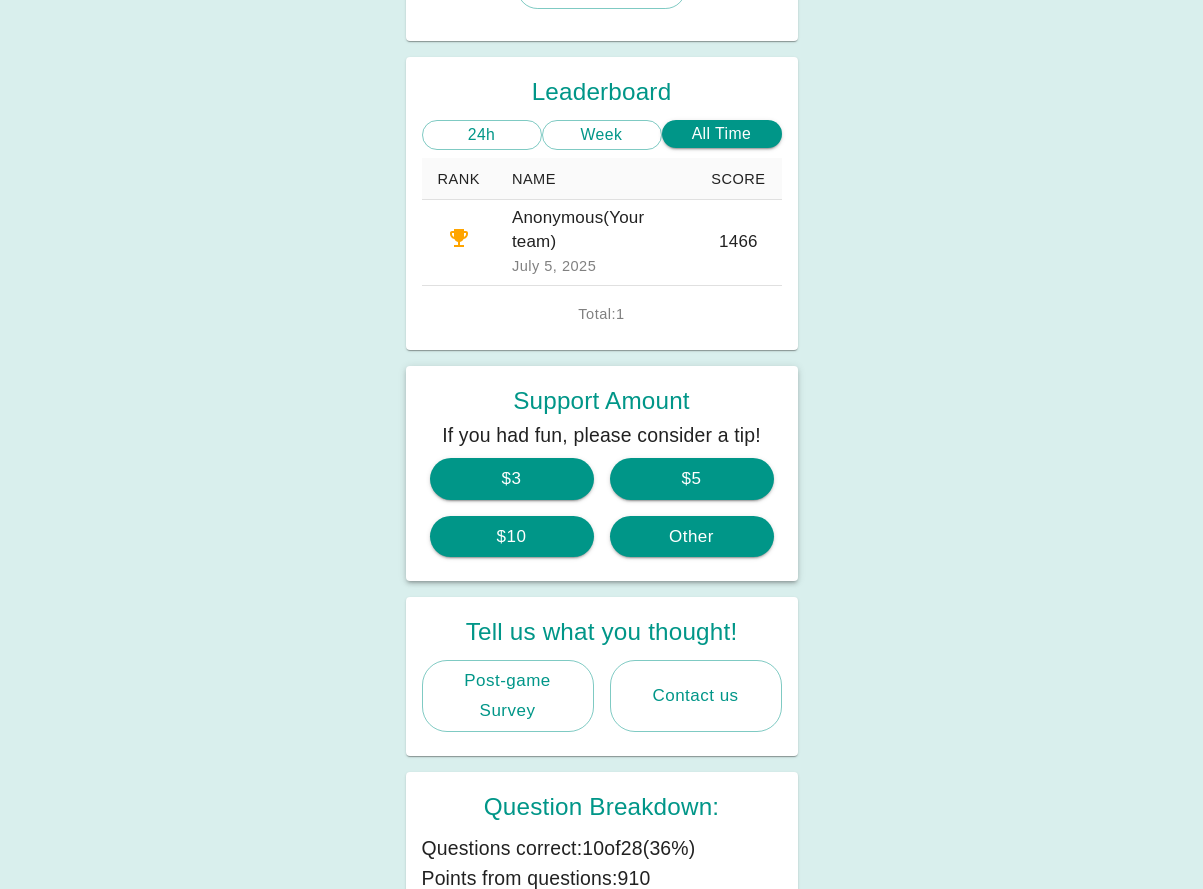 scroll, scrollTop: 0, scrollLeft: 0, axis: both 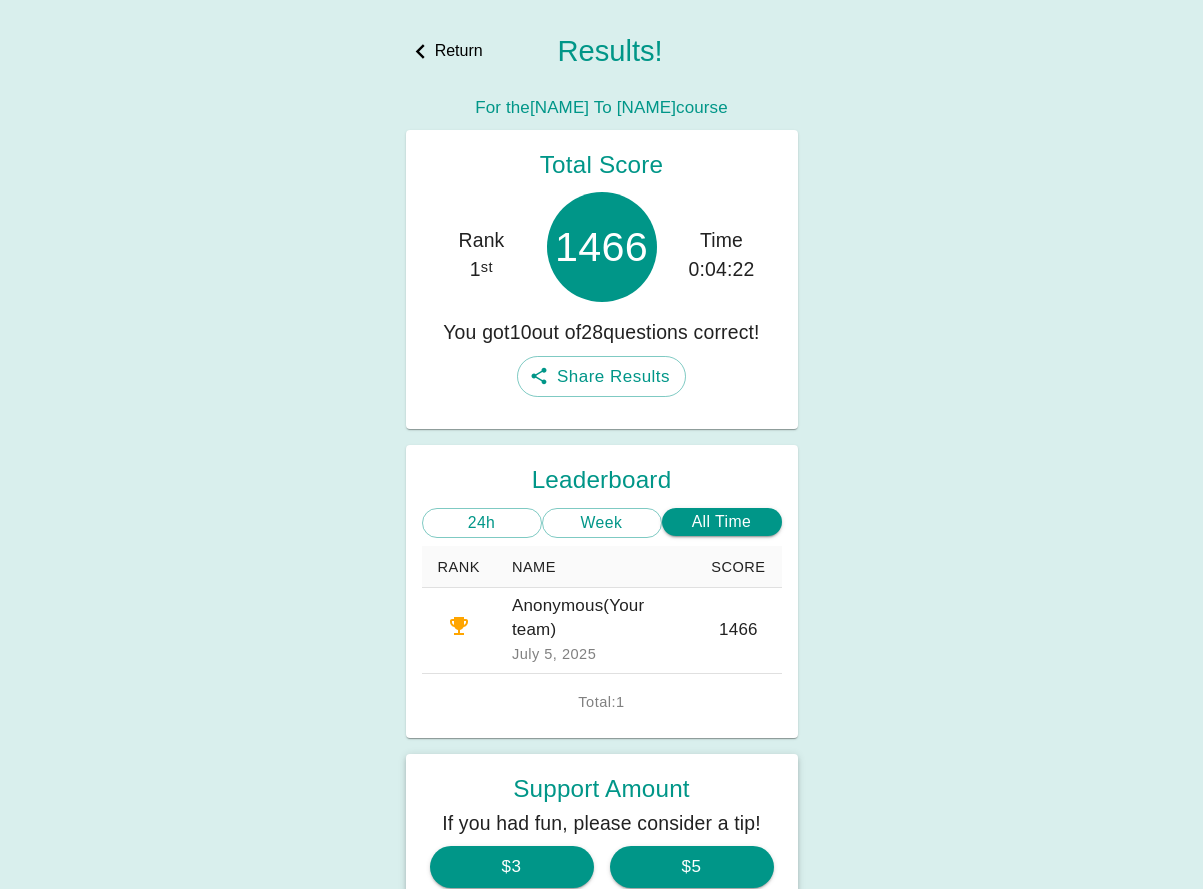 click at bounding box center (420, 51) 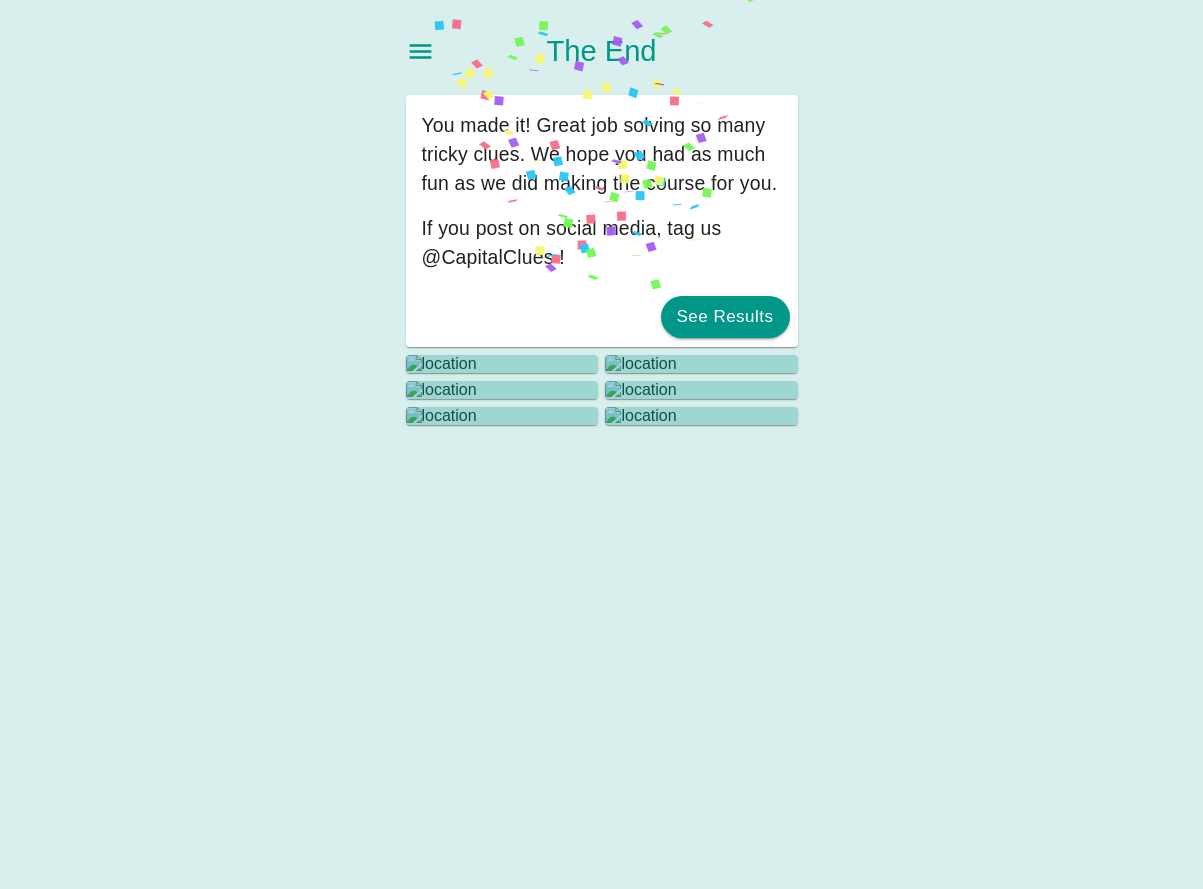 click at bounding box center [420, 51] 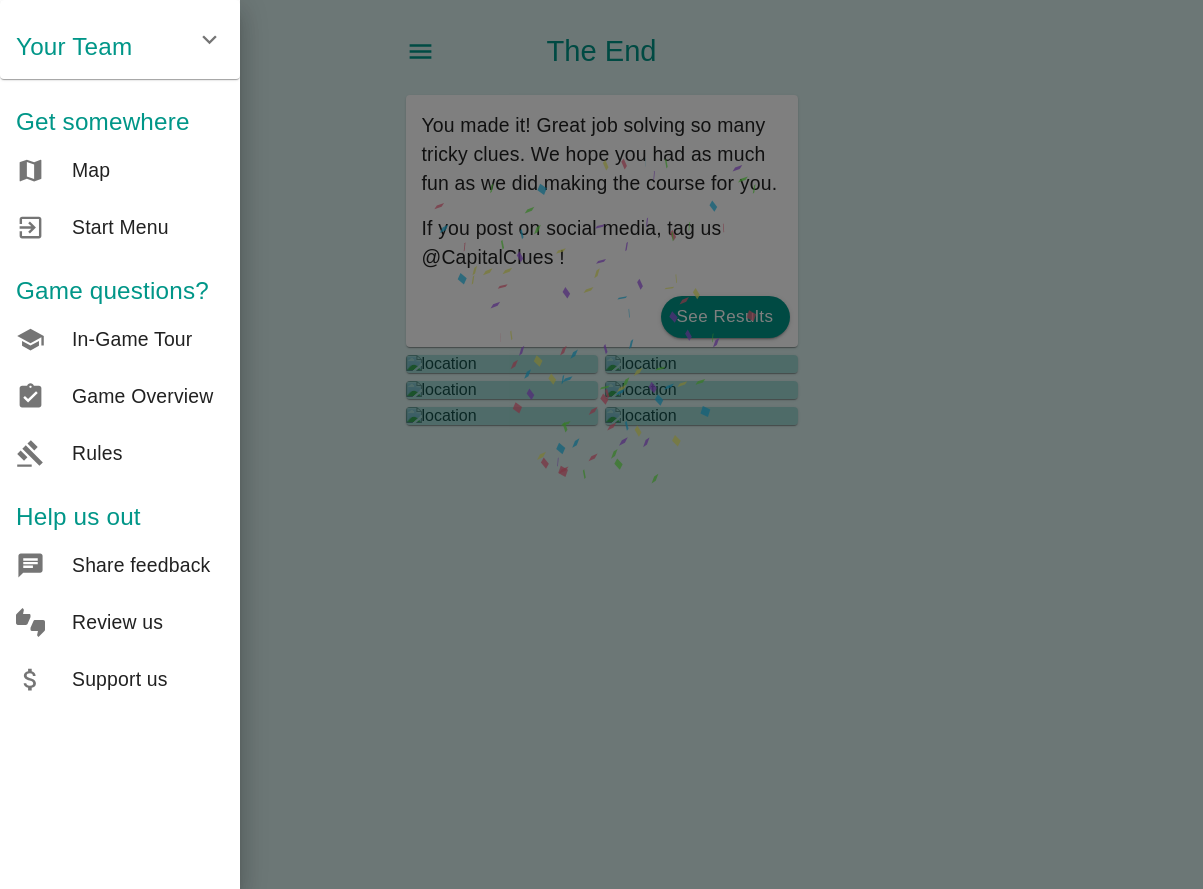 click on "Start Menu" at bounding box center (148, 170) 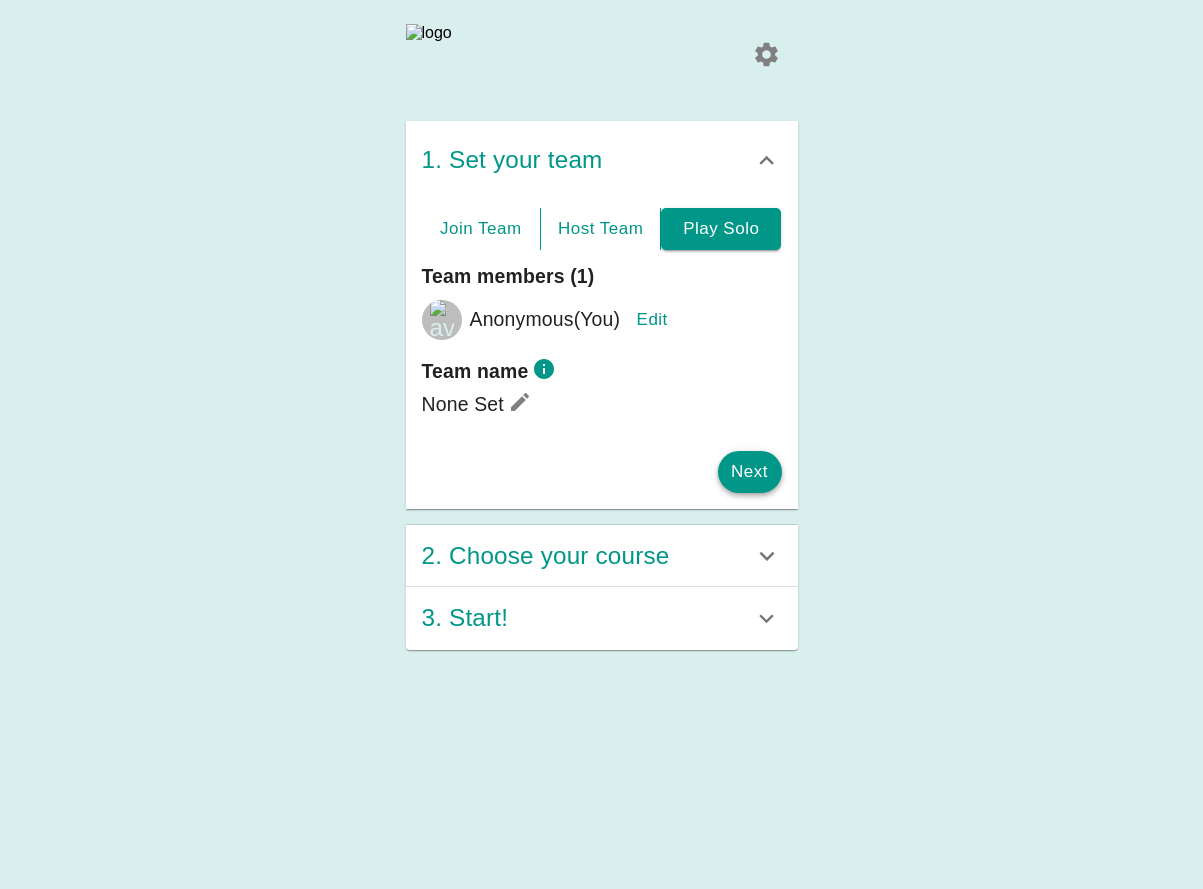 click on "Next" at bounding box center [750, 472] 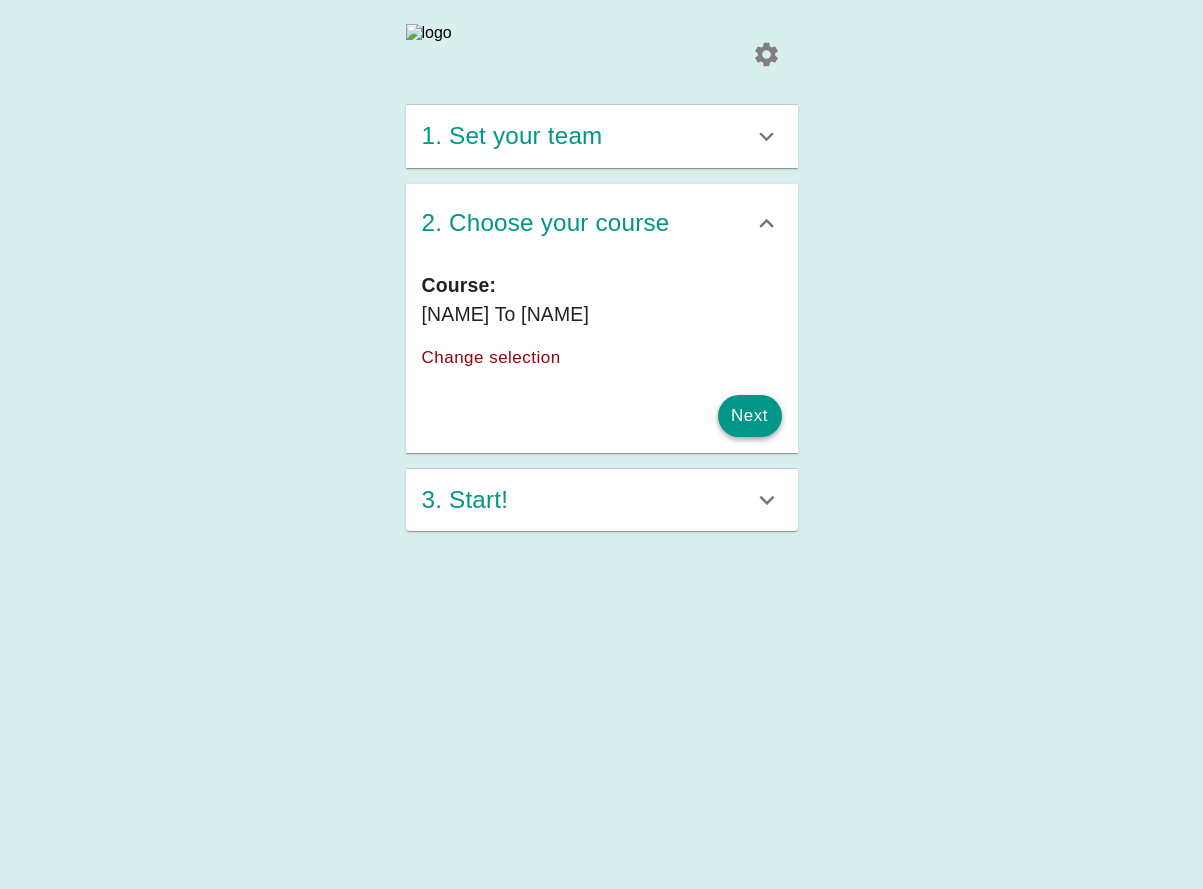 click on "Next" at bounding box center (750, 416) 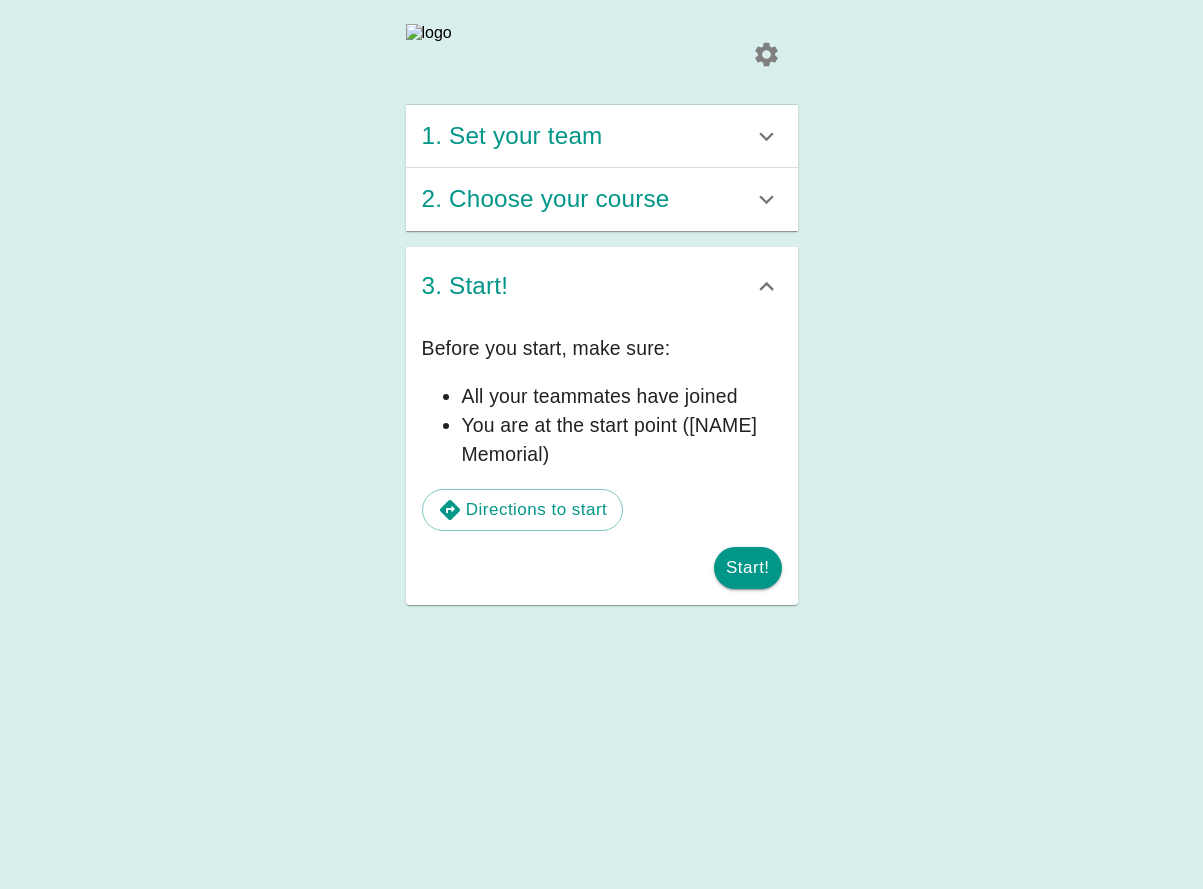click on "2. Choose your course" at bounding box center (587, 136) 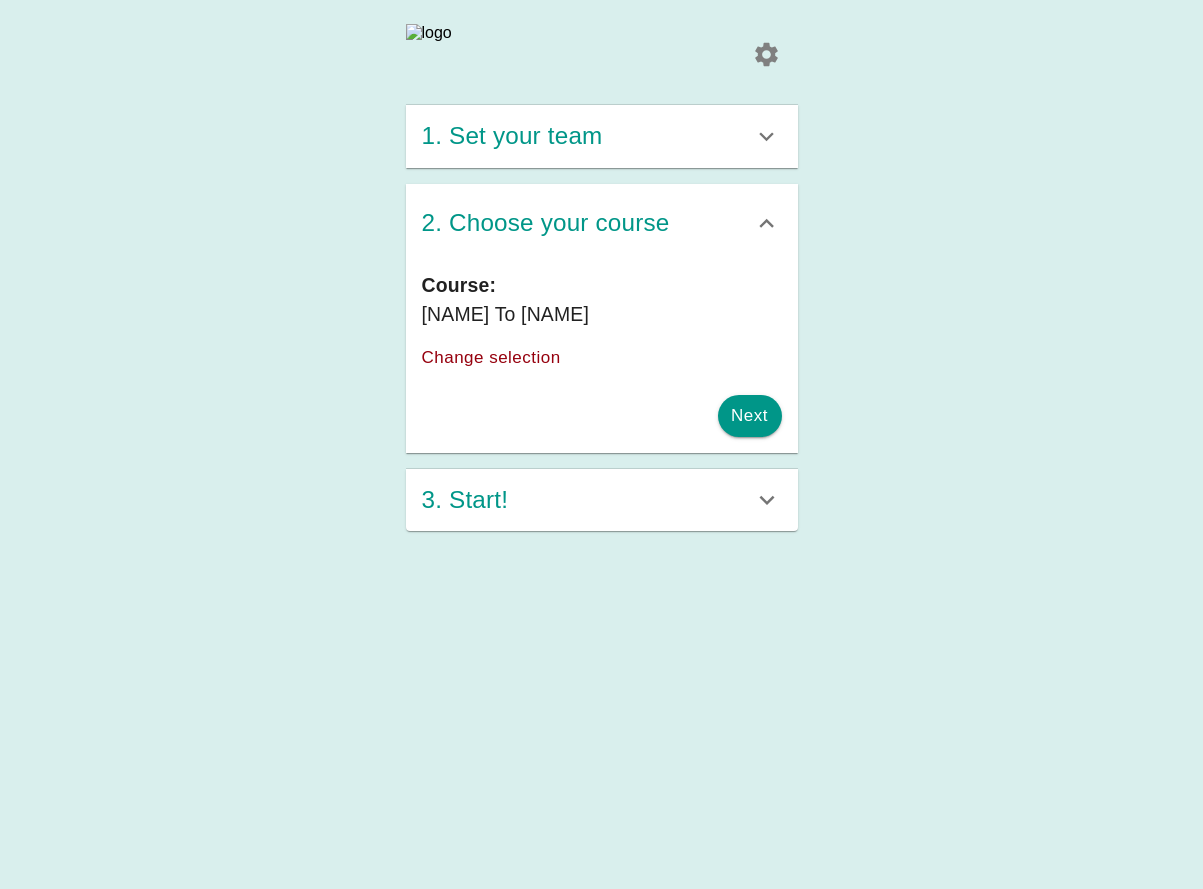 click on "Change selection" at bounding box center [495, 358] 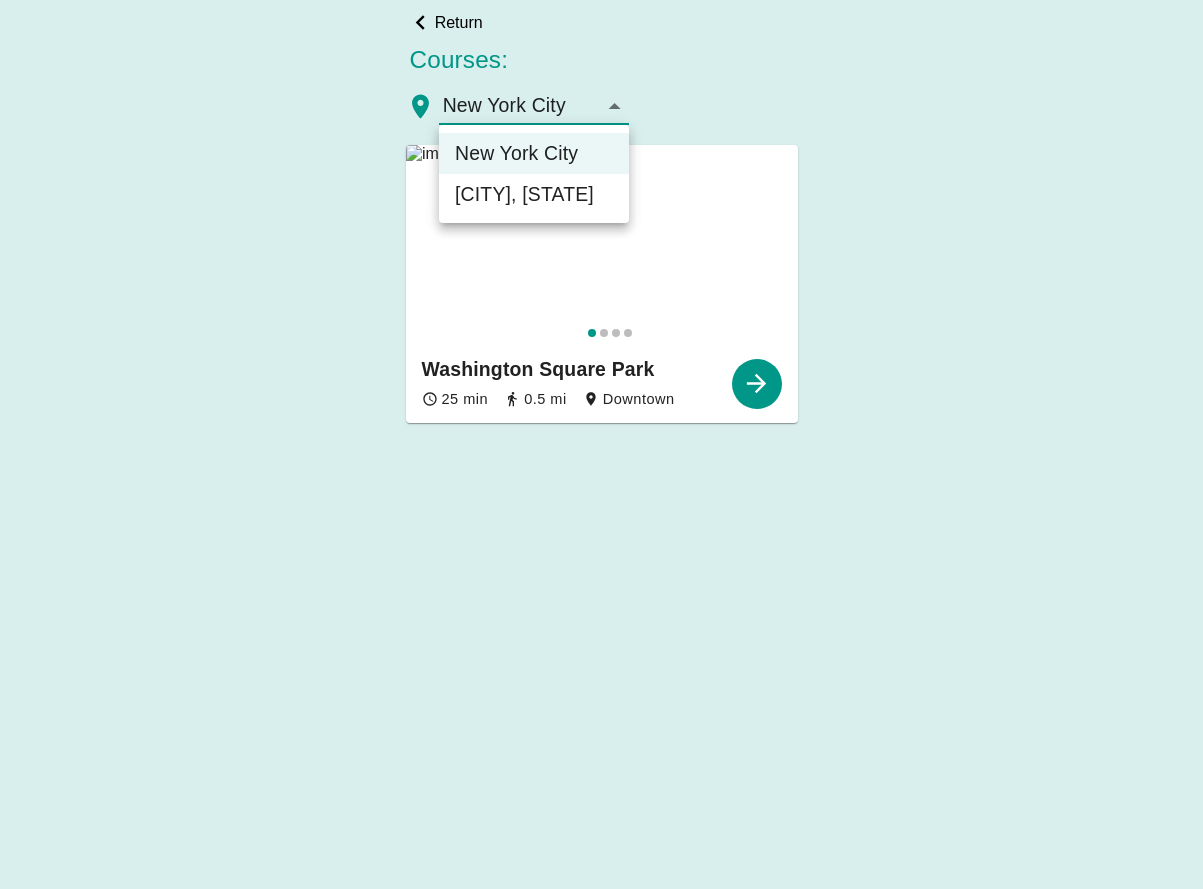 click on "Return Courses: New York City New York City Washington Square Park 25 min 0.5 mi Downtown
Missing Permissions Hey there! We are missing the following permissions: Please go to your app settings and enable them! dismiss Go to settings New York City Washington, [STATE]" at bounding box center (601, 444) 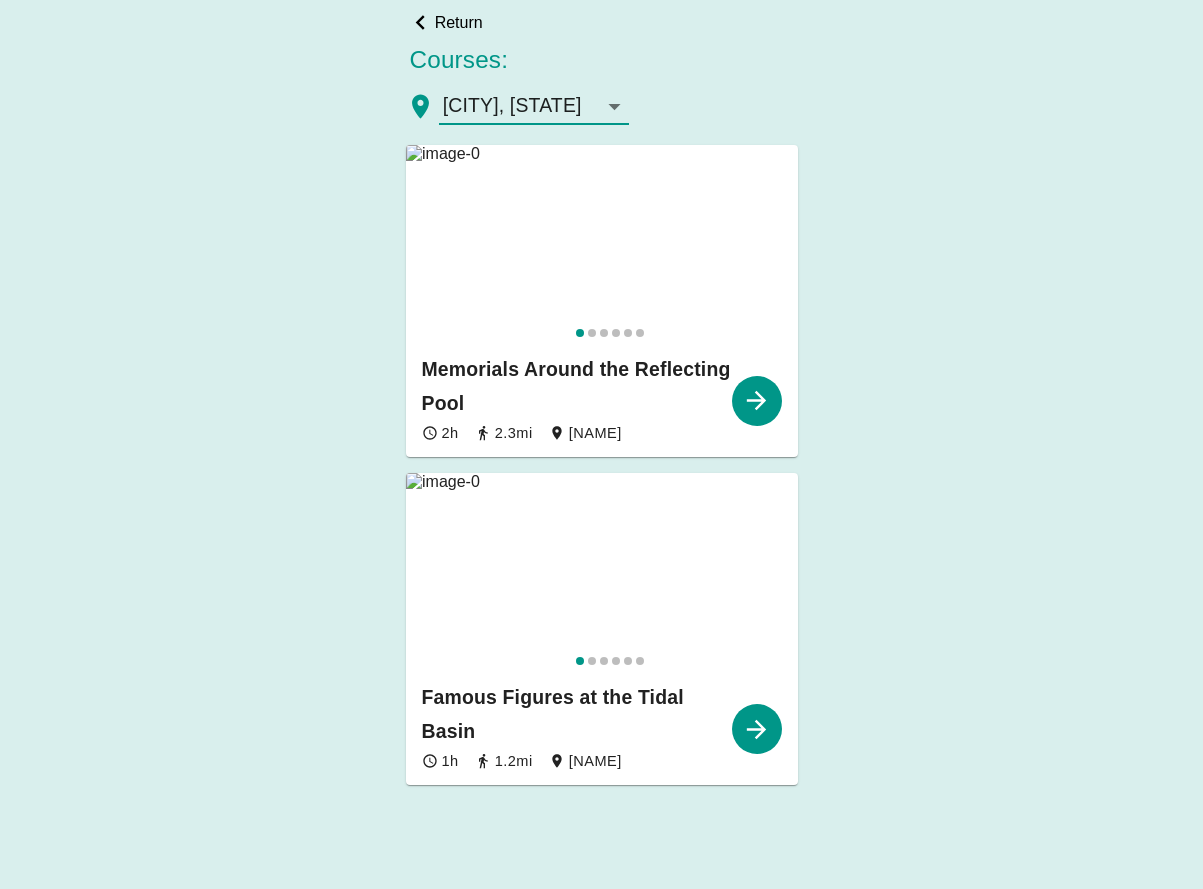 click at bounding box center [602, 245] 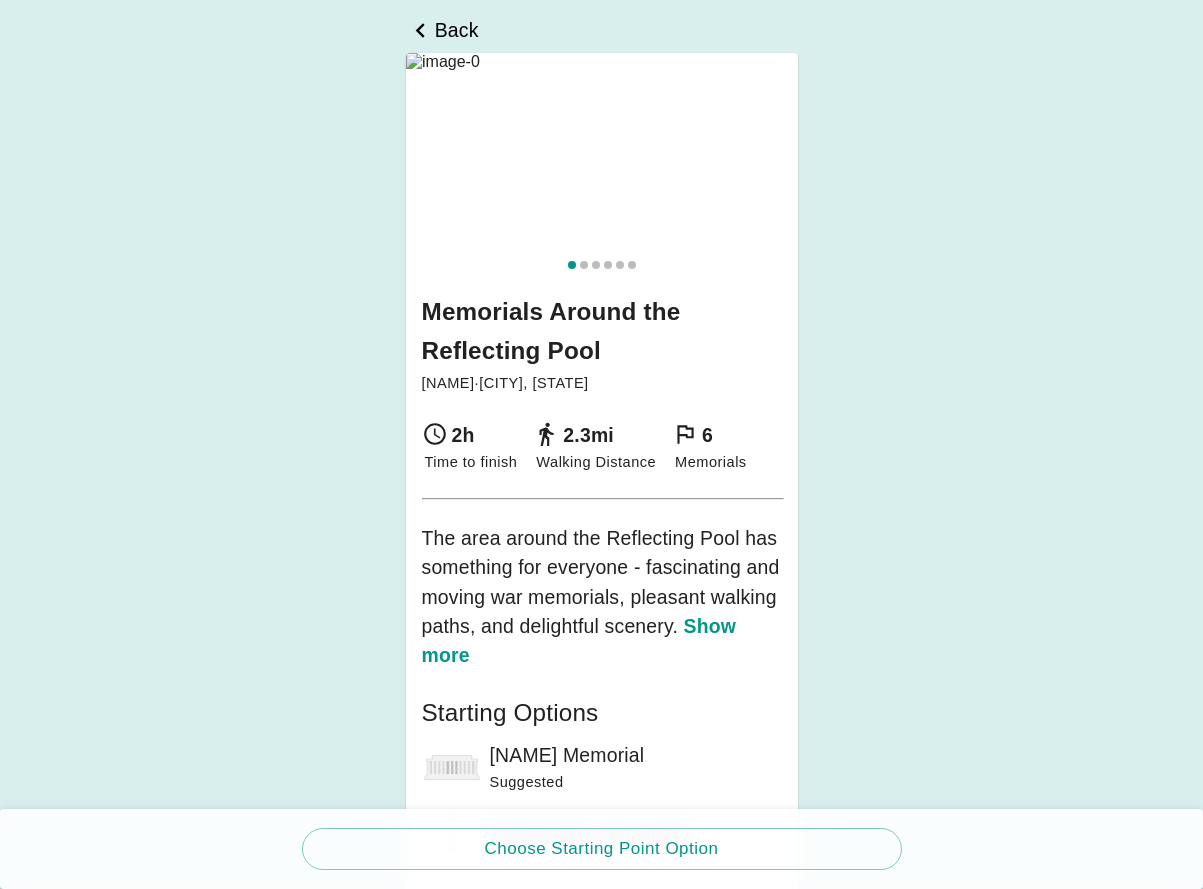 scroll, scrollTop: 200, scrollLeft: 0, axis: vertical 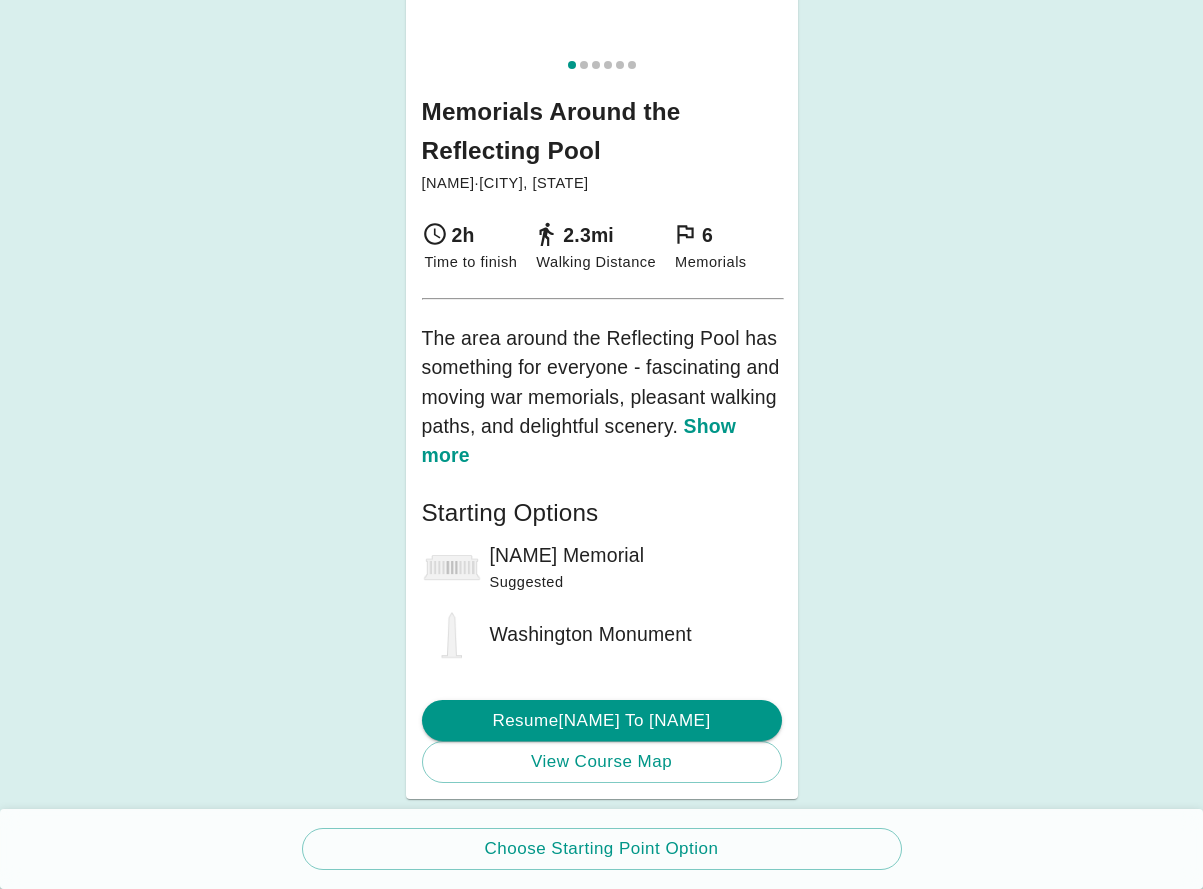 drag, startPoint x: 561, startPoint y: 707, endPoint x: 590, endPoint y: 630, distance: 82.28001 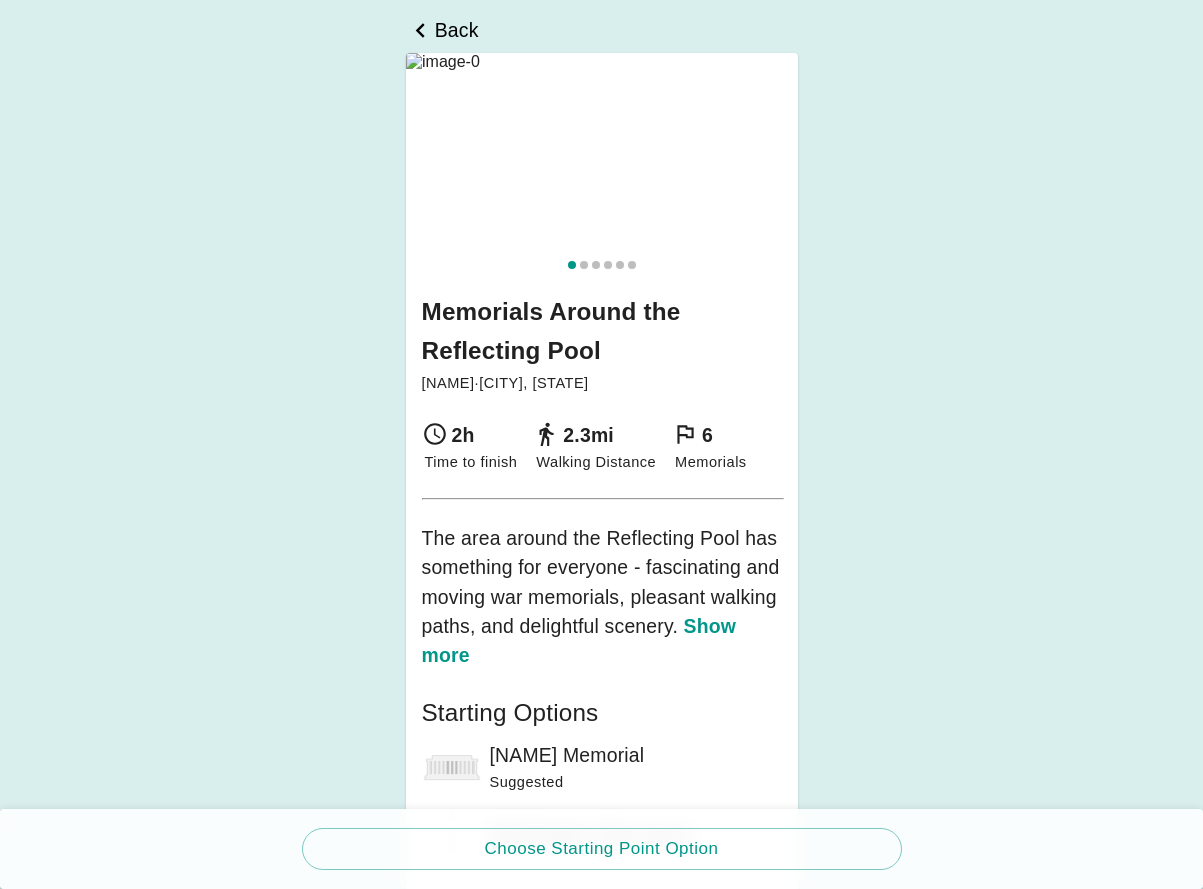 click on "Back" at bounding box center [457, 30] 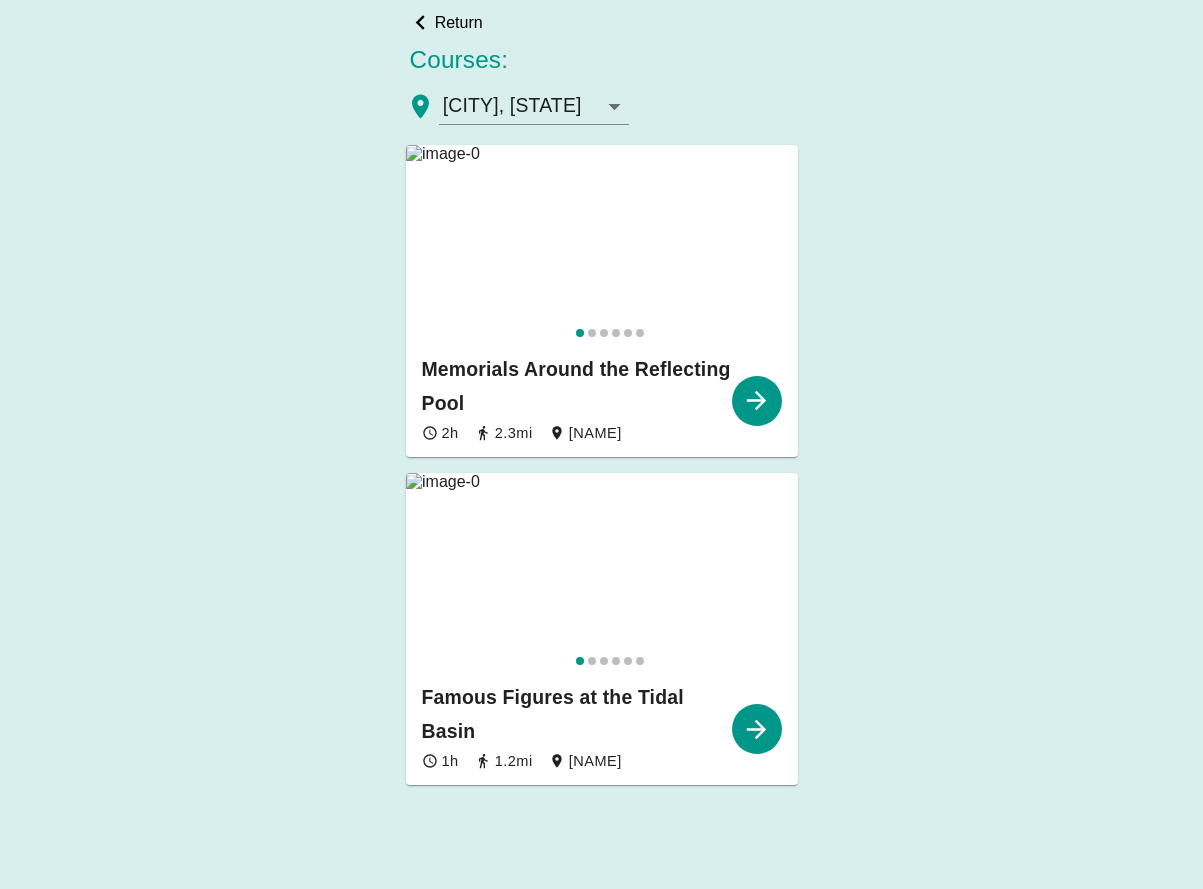 click at bounding box center (602, 245) 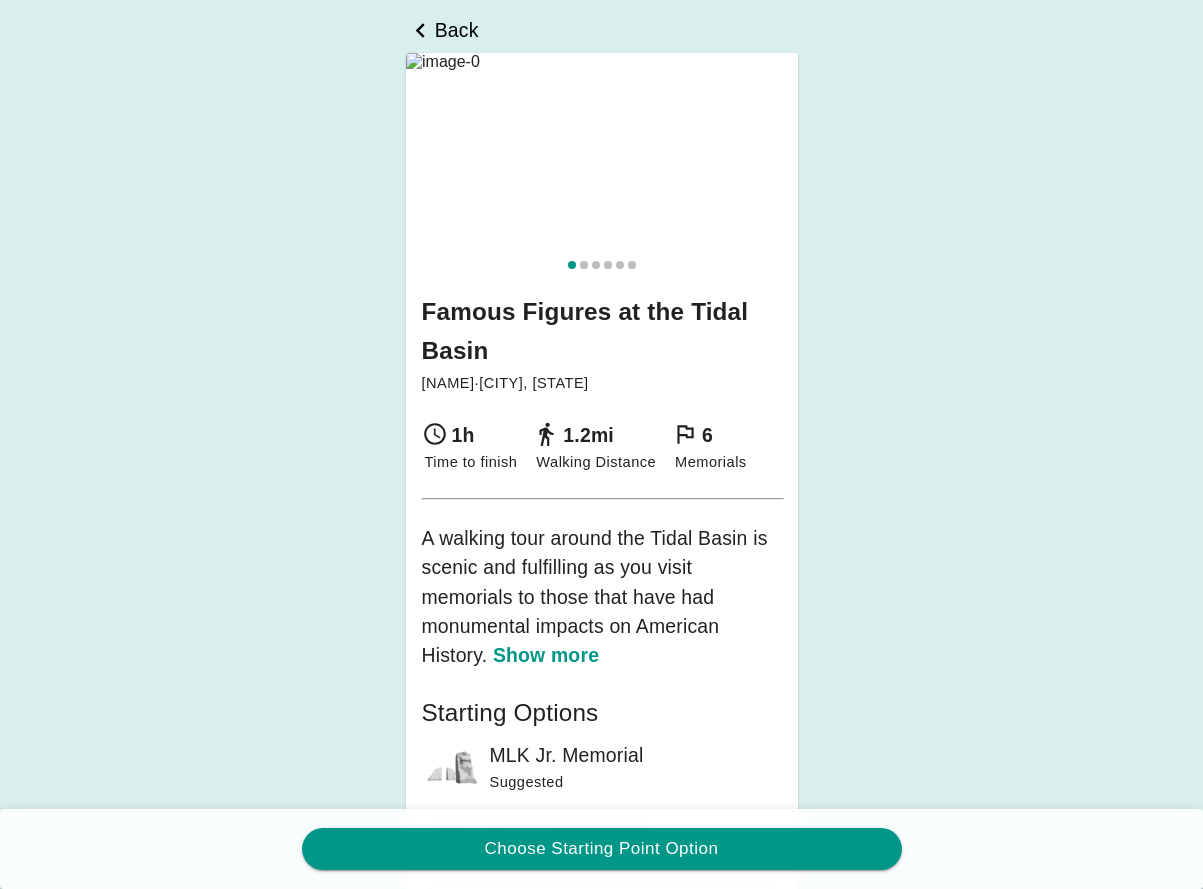 scroll, scrollTop: 142, scrollLeft: 0, axis: vertical 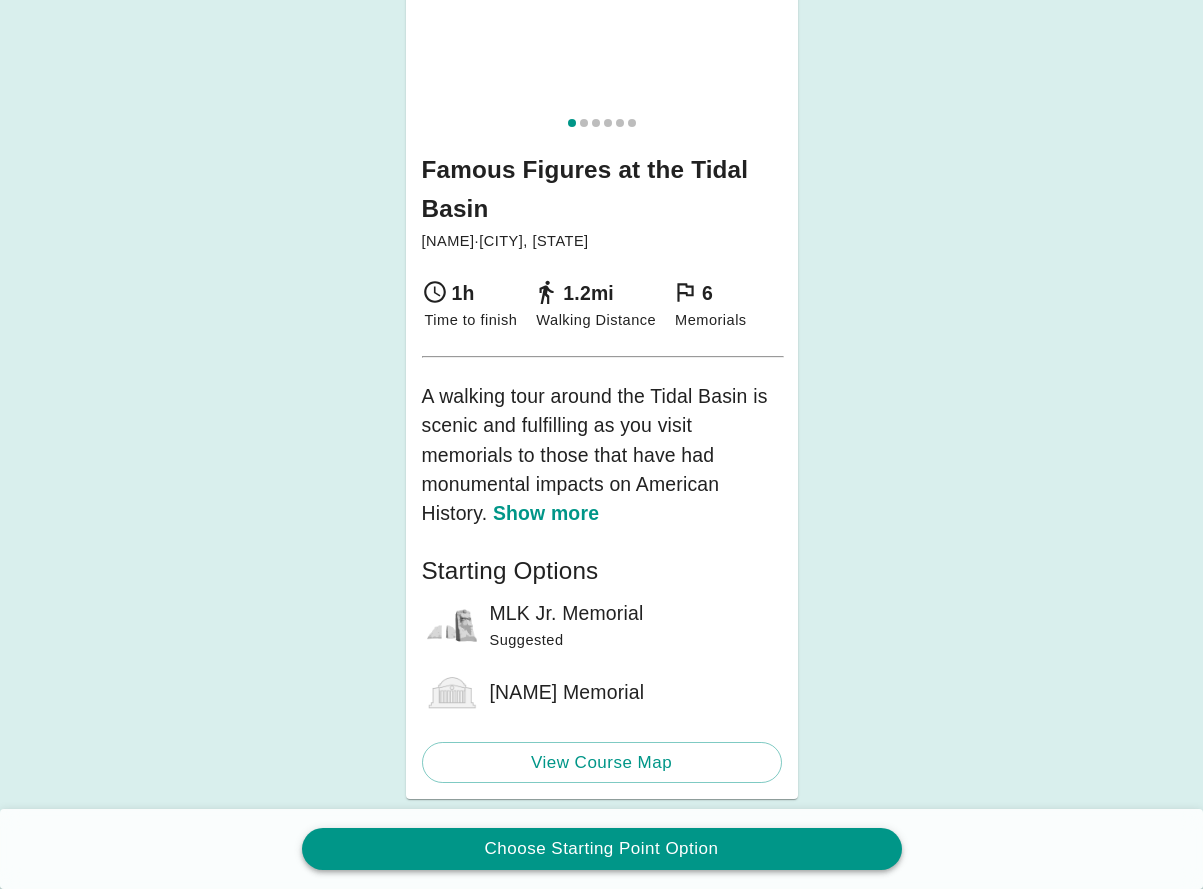 click on "Choose Starting Point Option" at bounding box center [602, 849] 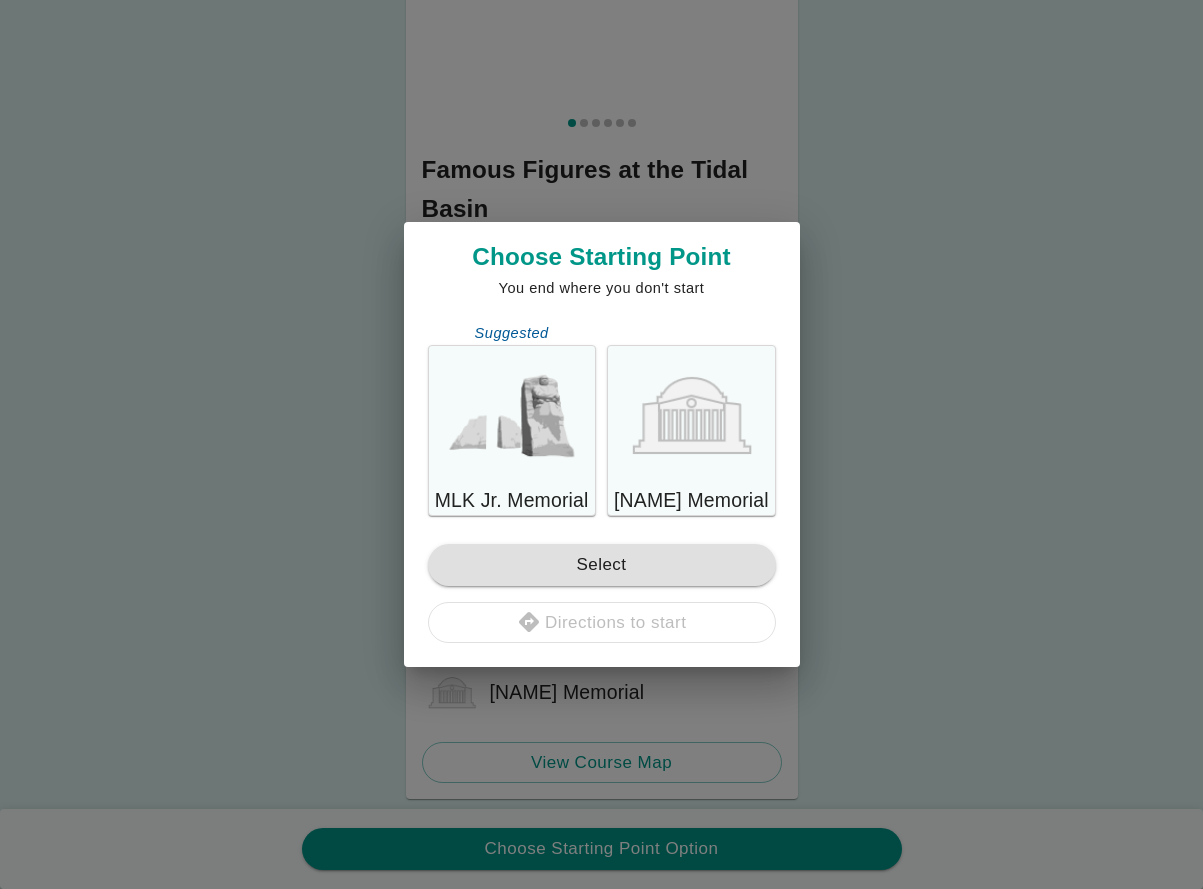 click at bounding box center (512, 416) 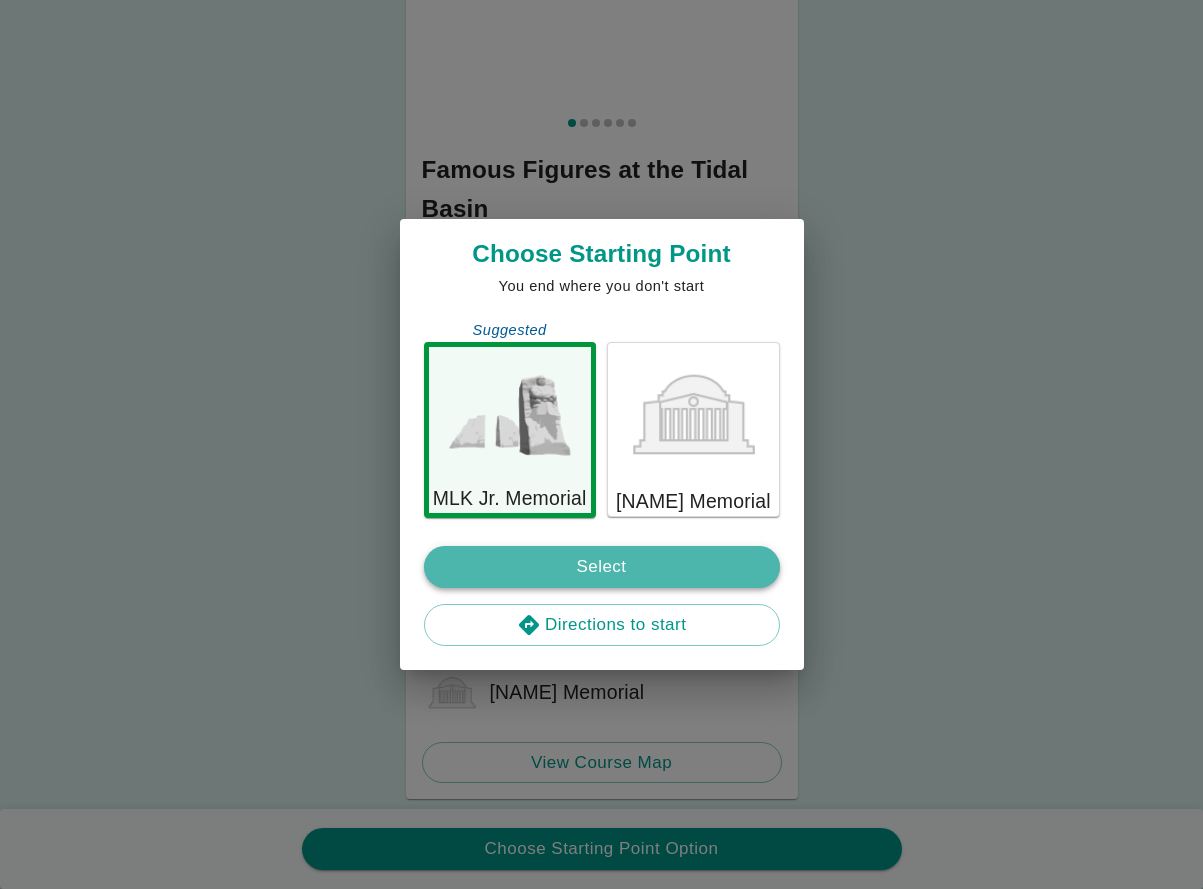 click on "Select" at bounding box center (602, 567) 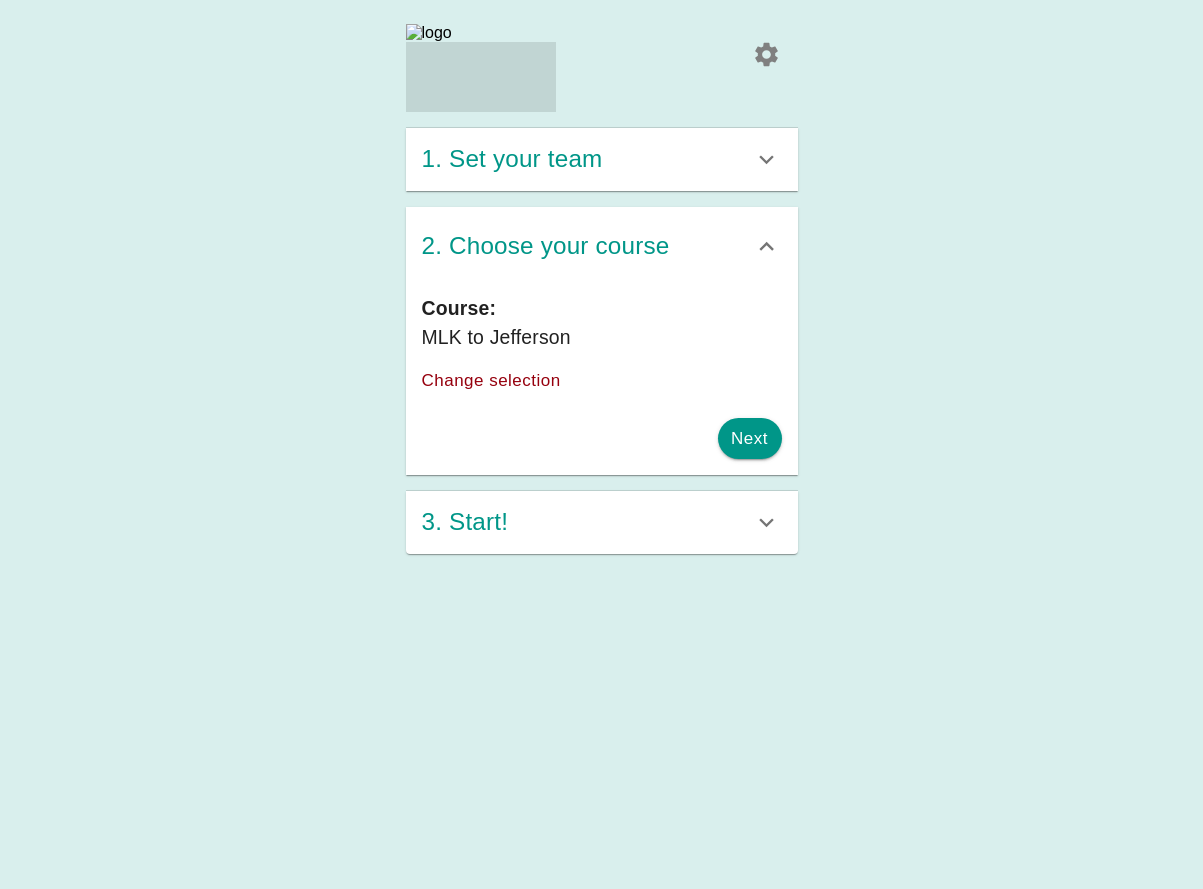 scroll, scrollTop: 0, scrollLeft: 0, axis: both 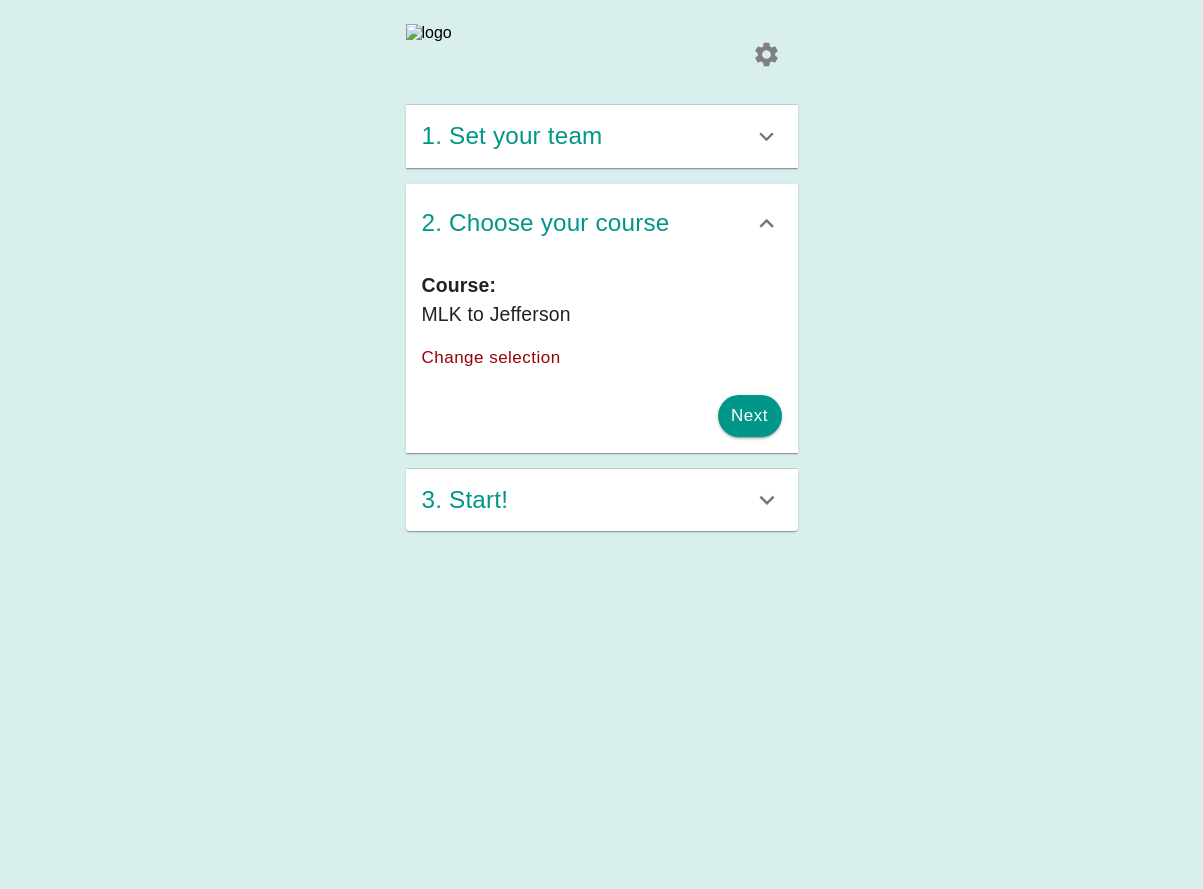 click at bounding box center (491, 33) 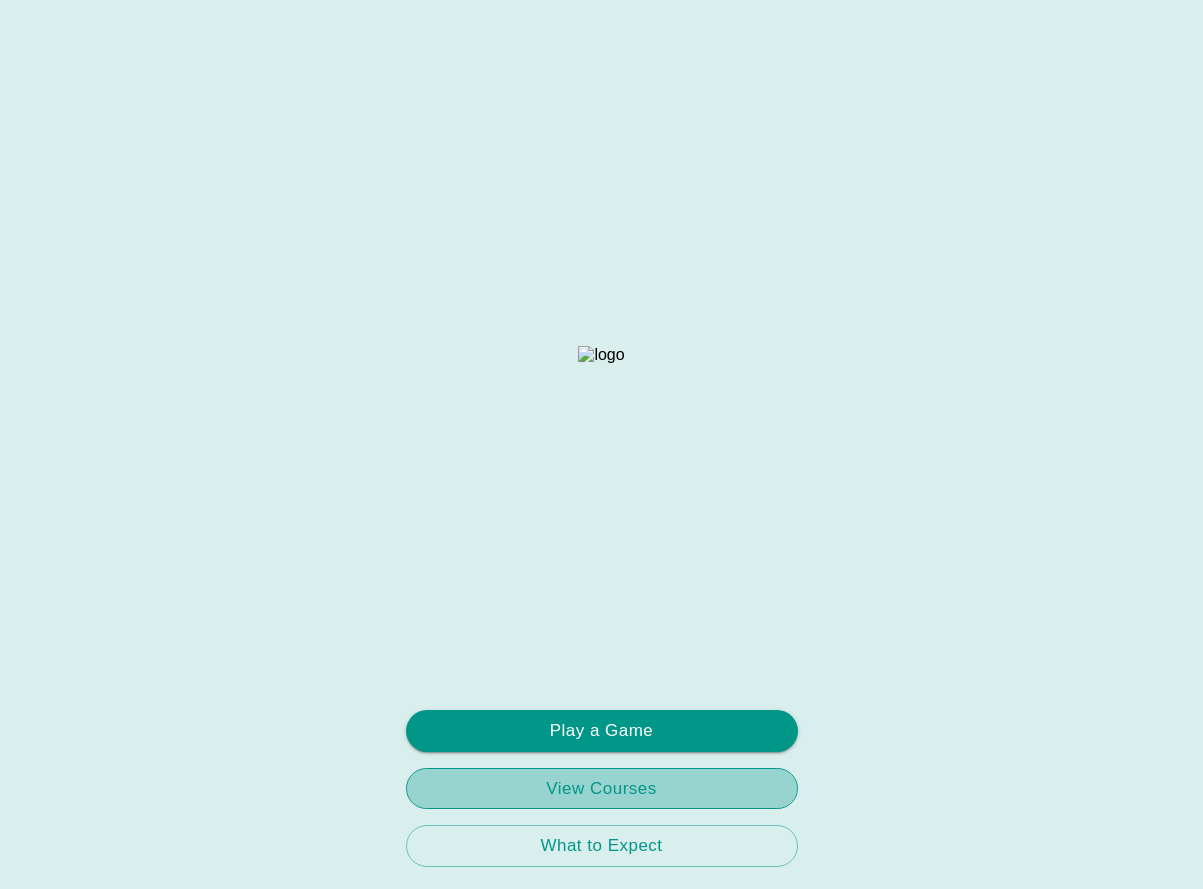 click on "View Courses" at bounding box center [602, 789] 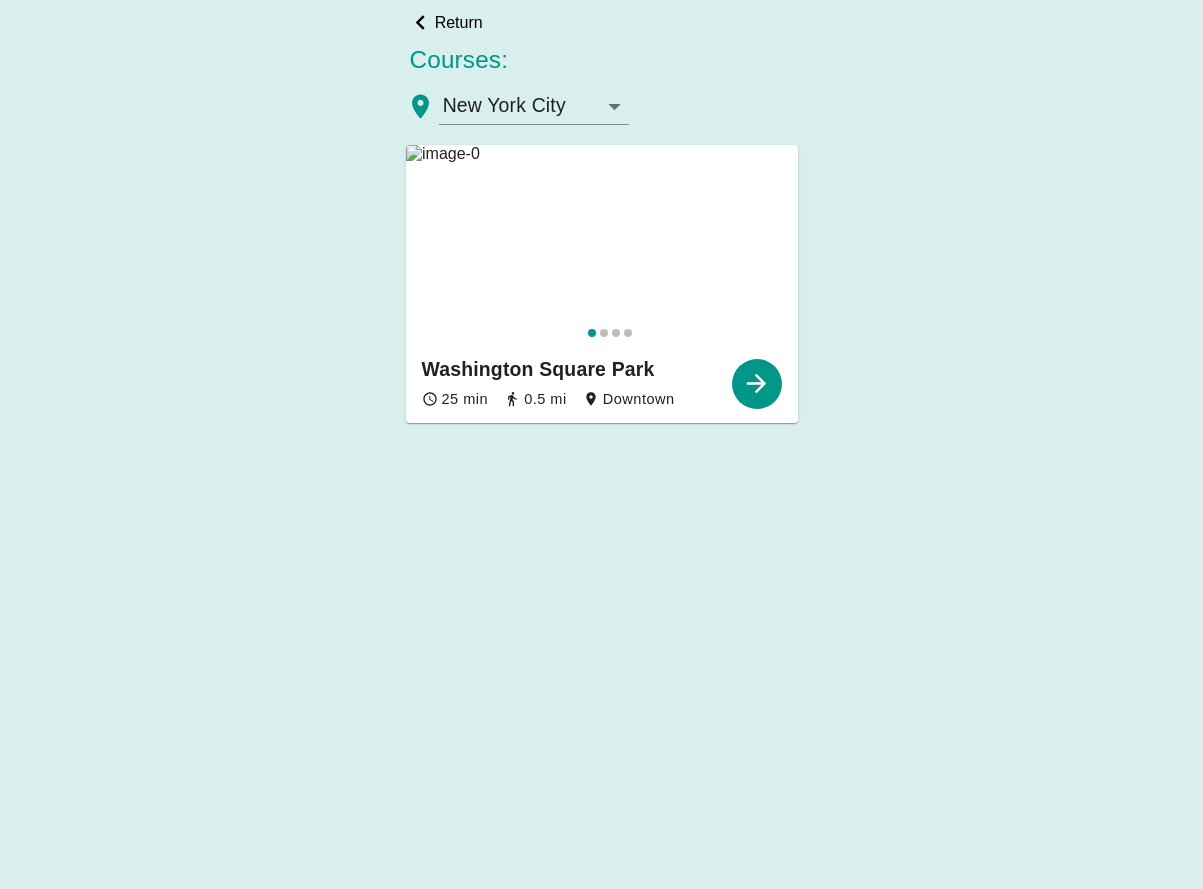 click on "Return" at bounding box center [444, 22] 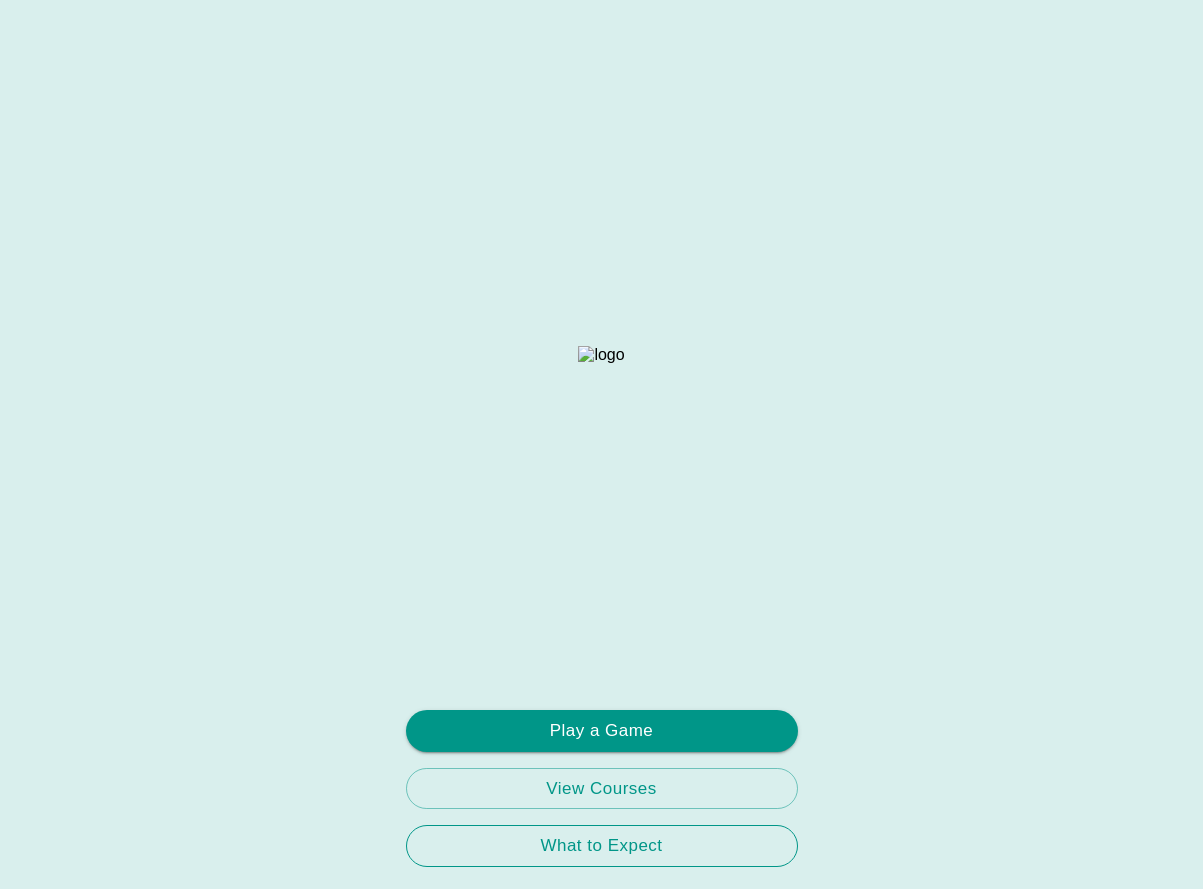click on "What to Expect" at bounding box center (602, 846) 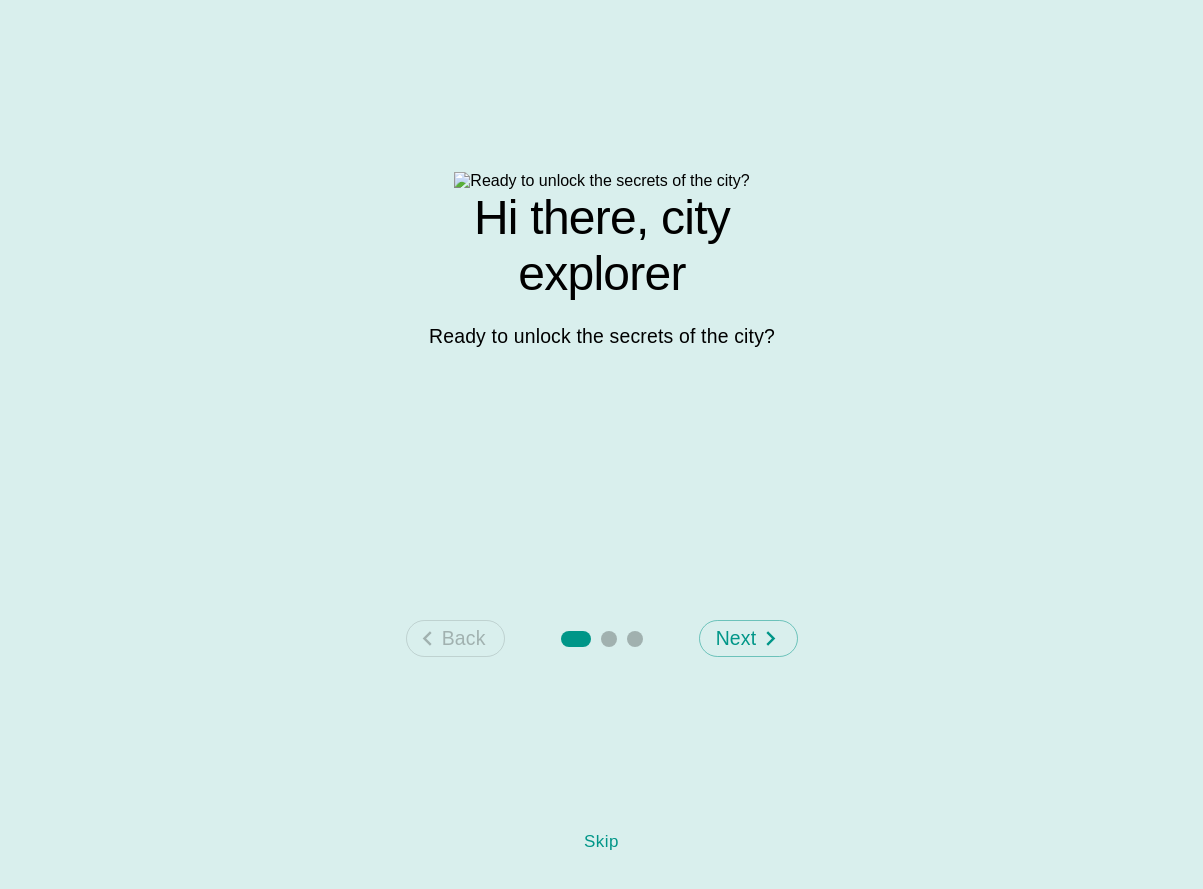 click on "Skip" at bounding box center [602, 842] 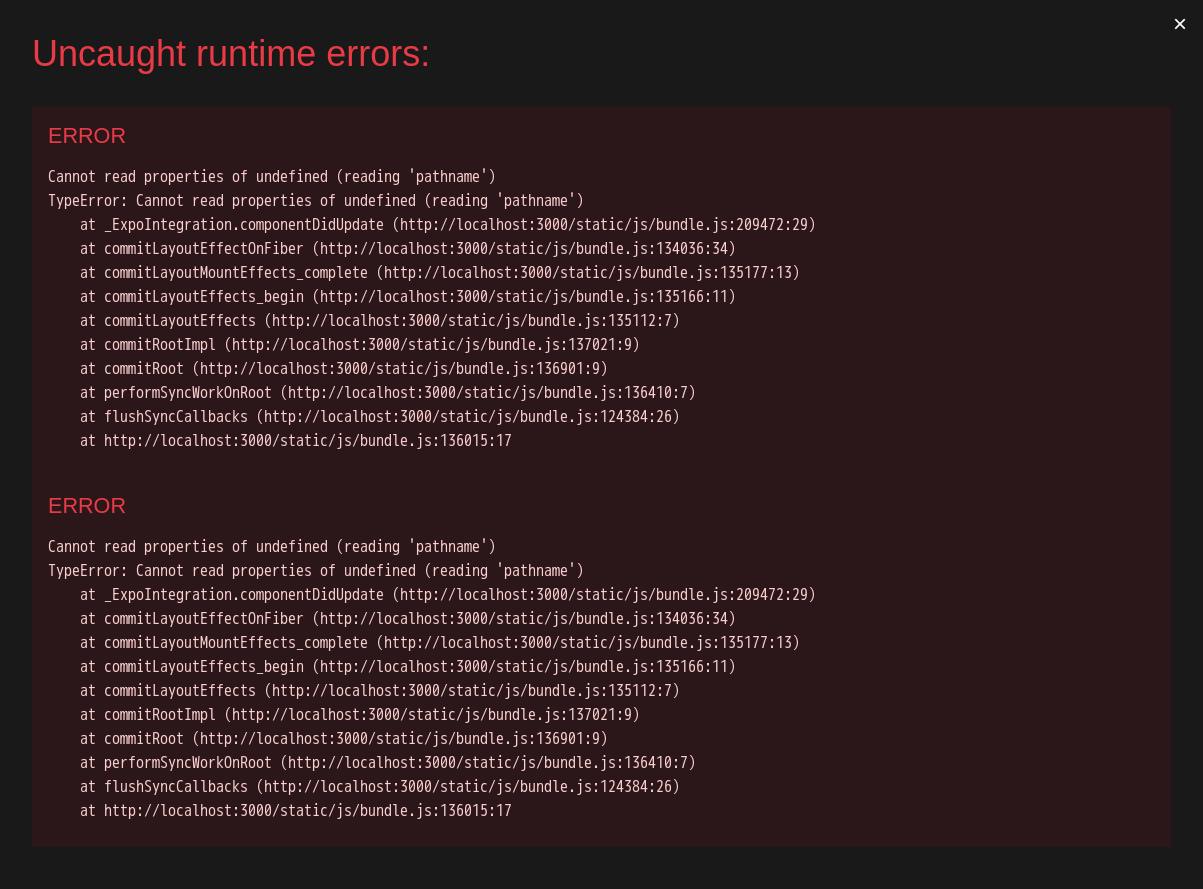 scroll, scrollTop: 0, scrollLeft: 0, axis: both 